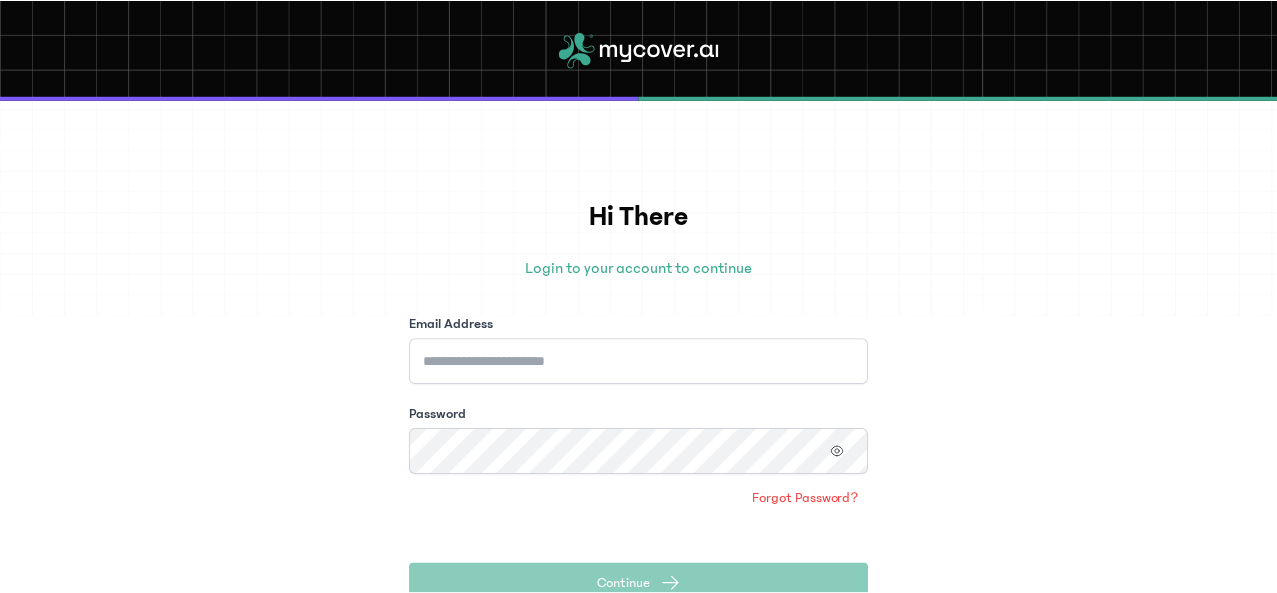 scroll, scrollTop: 0, scrollLeft: 0, axis: both 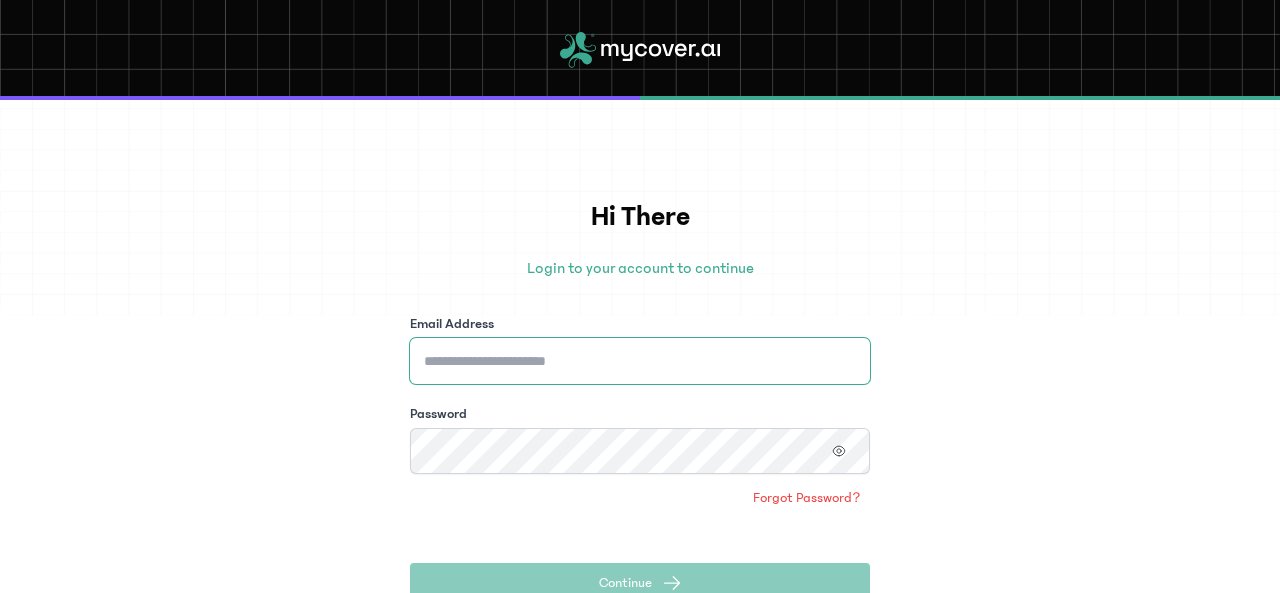 click on "Email Address" at bounding box center (640, 361) 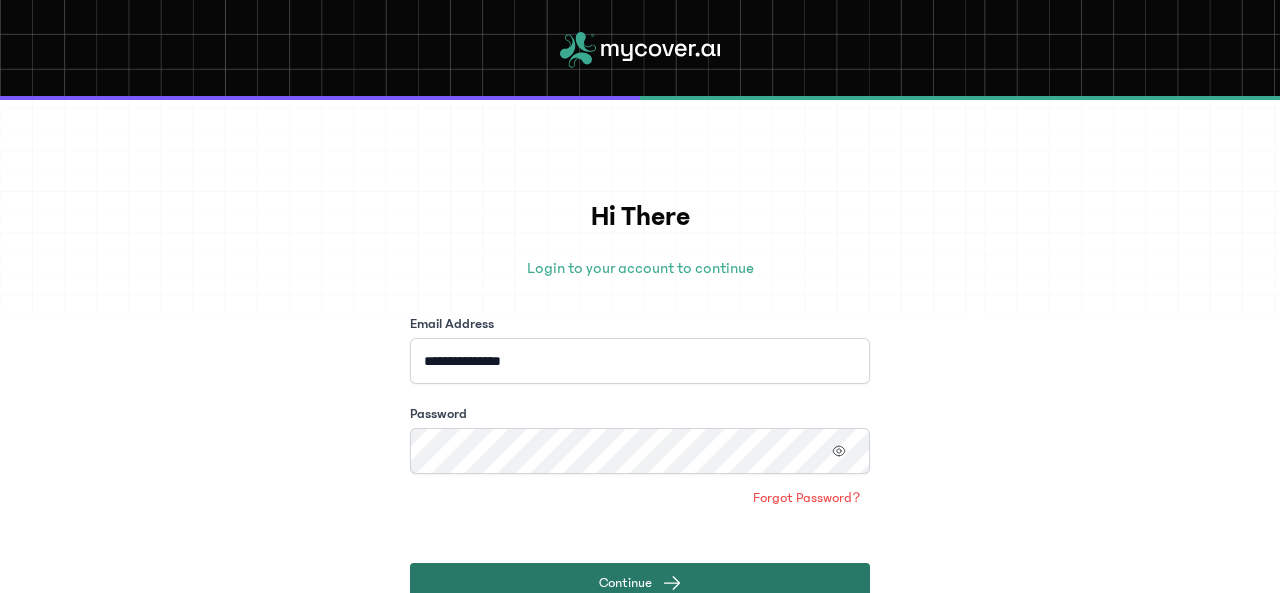 click on "Continue" 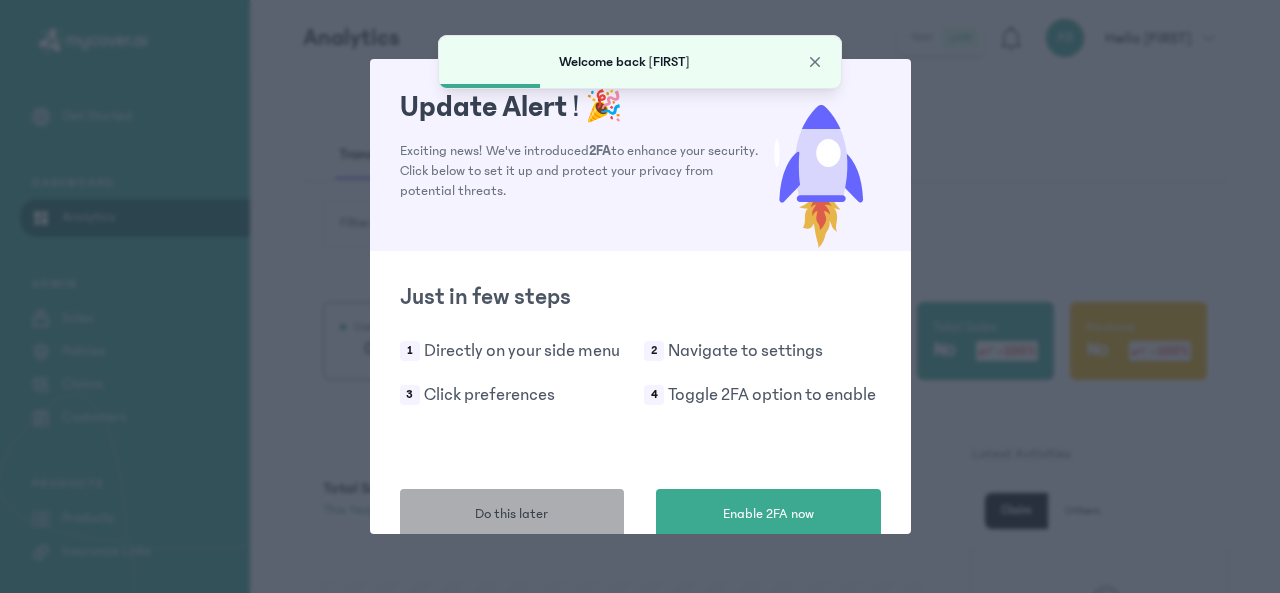 click on "Do this later" at bounding box center (512, 514) 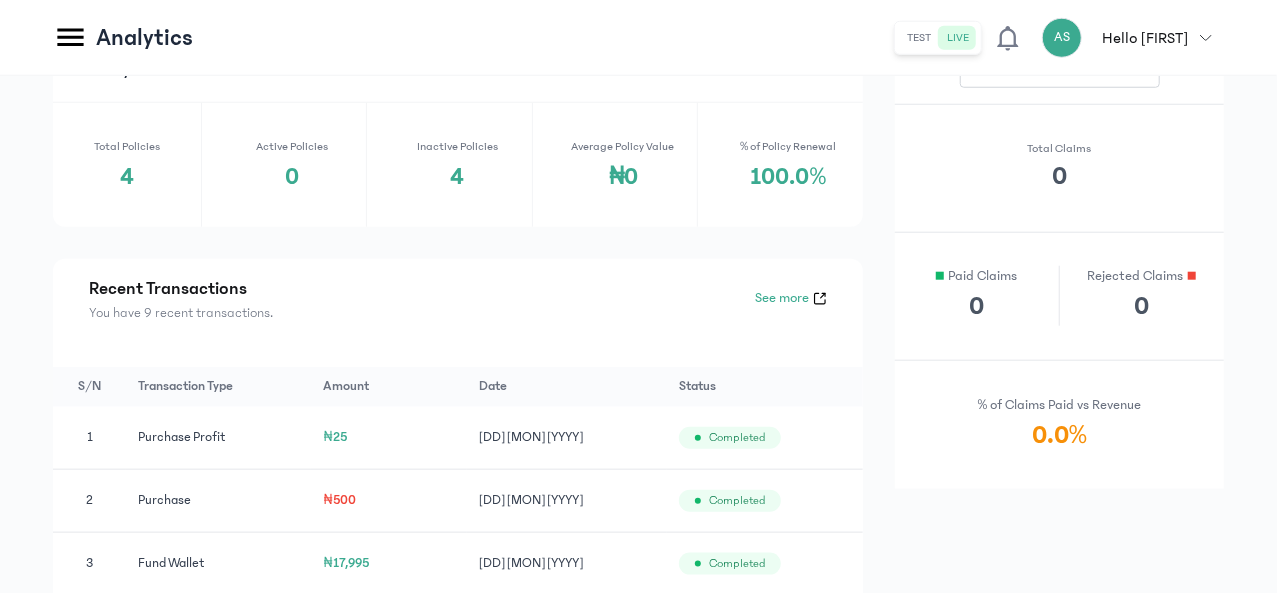 scroll, scrollTop: 897, scrollLeft: 0, axis: vertical 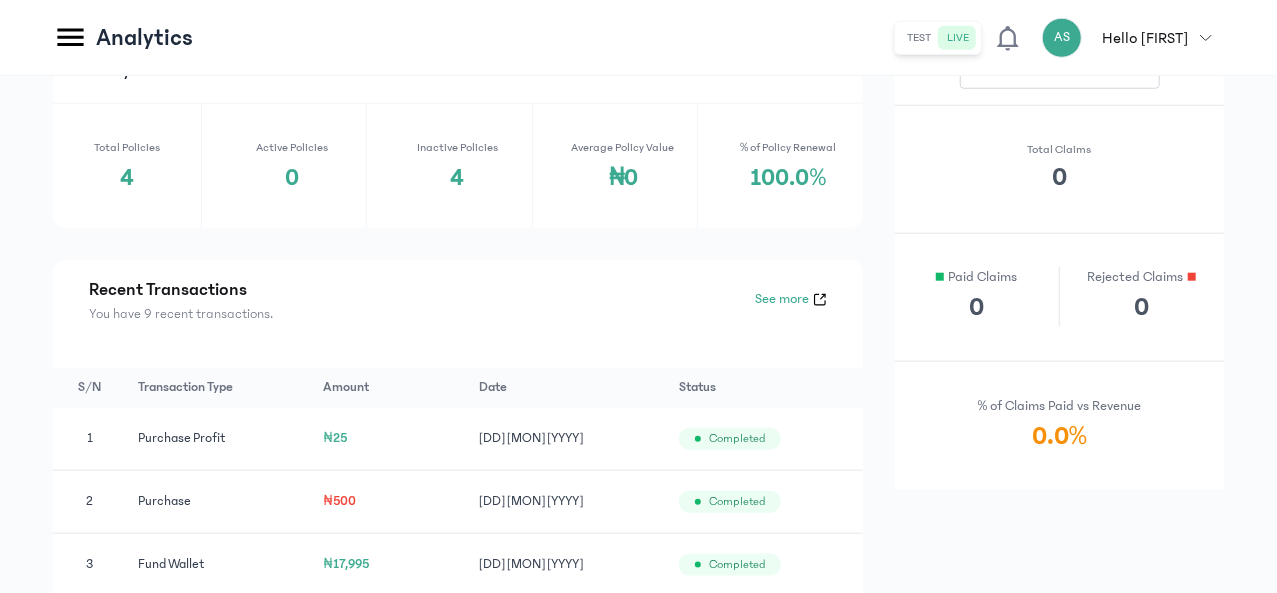click on "Wallet" at bounding box center (-169, 396) 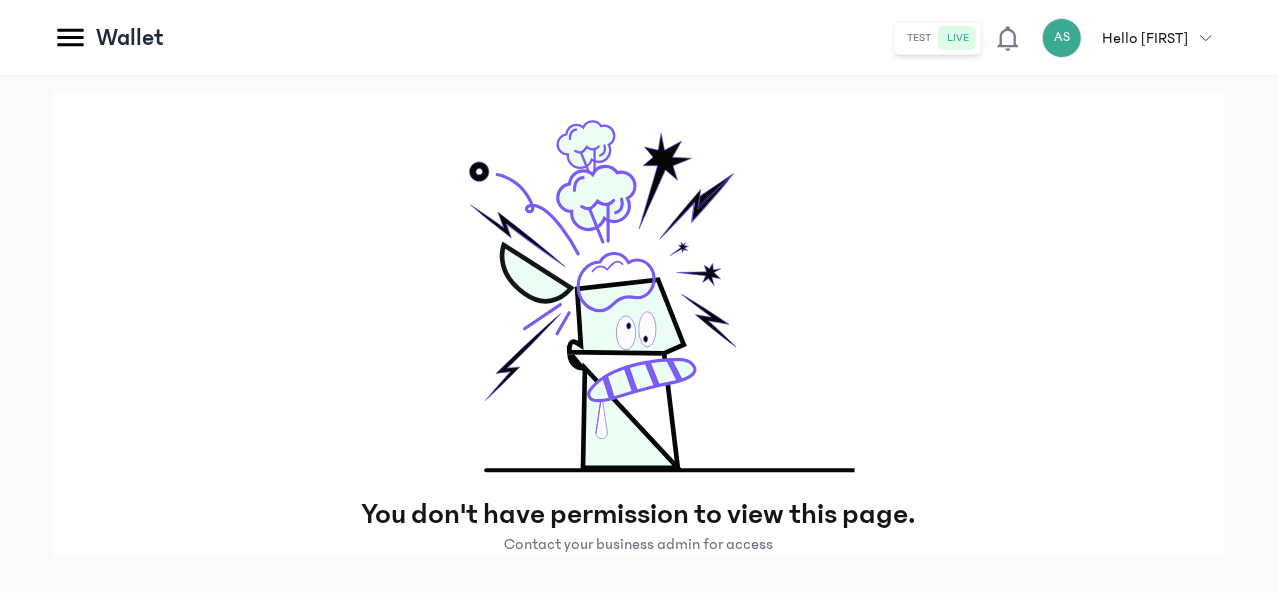 scroll, scrollTop: 26, scrollLeft: 0, axis: vertical 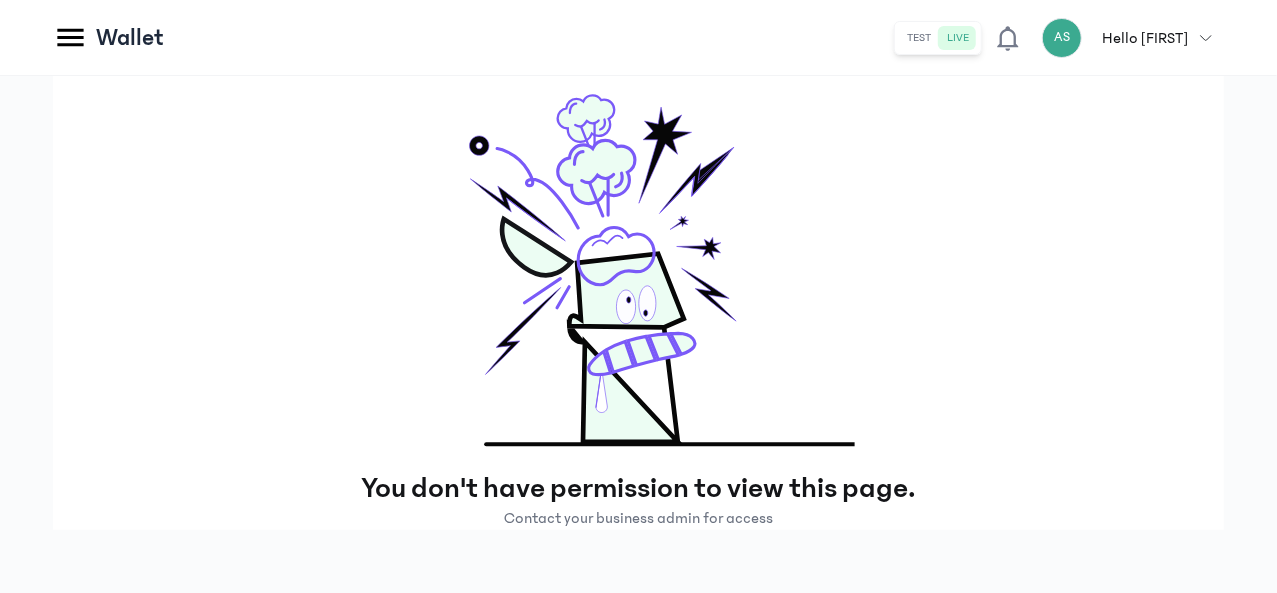 click on "Settings" at bounding box center [-164, 522] 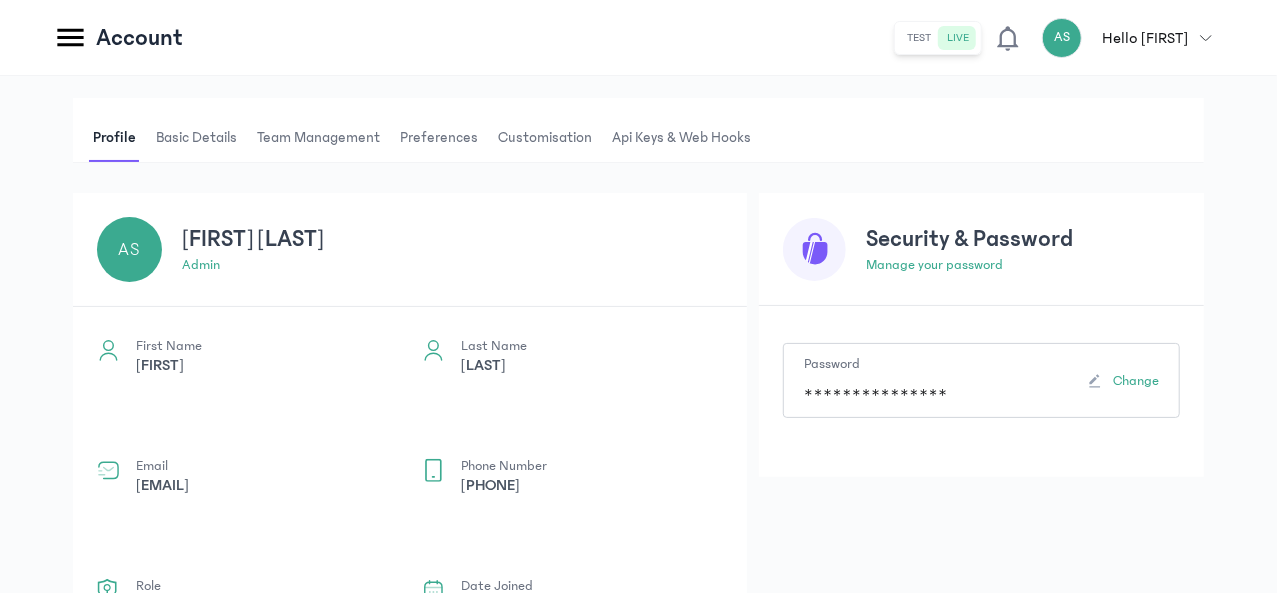 scroll, scrollTop: 0, scrollLeft: 0, axis: both 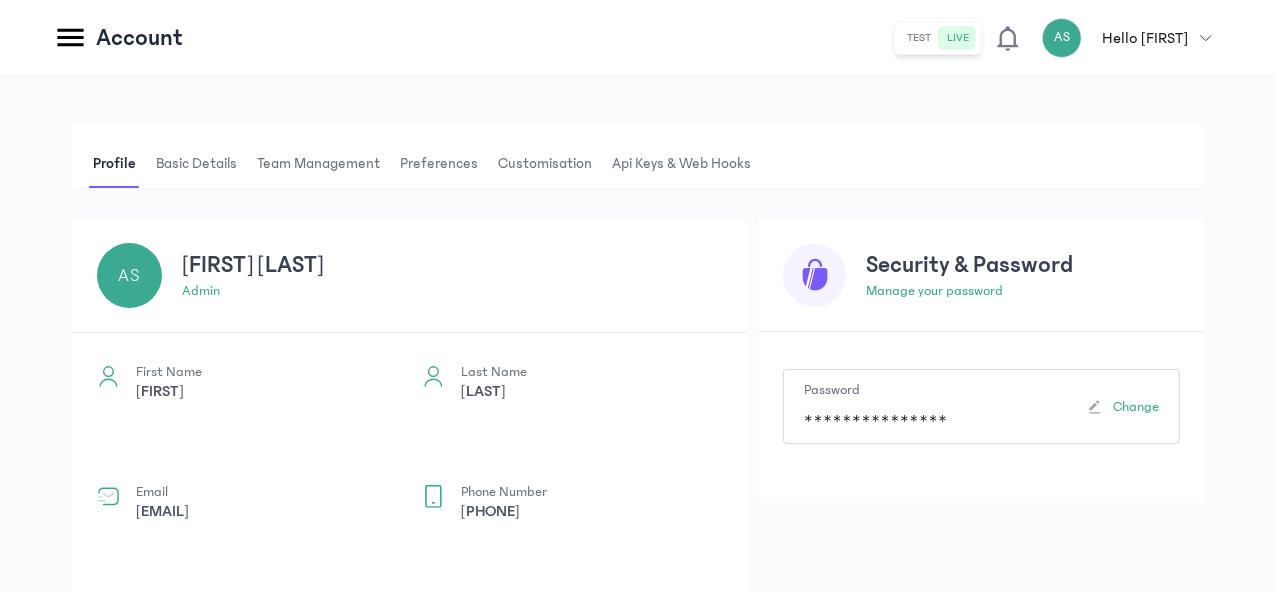 click on "Basic details" at bounding box center (196, 164) 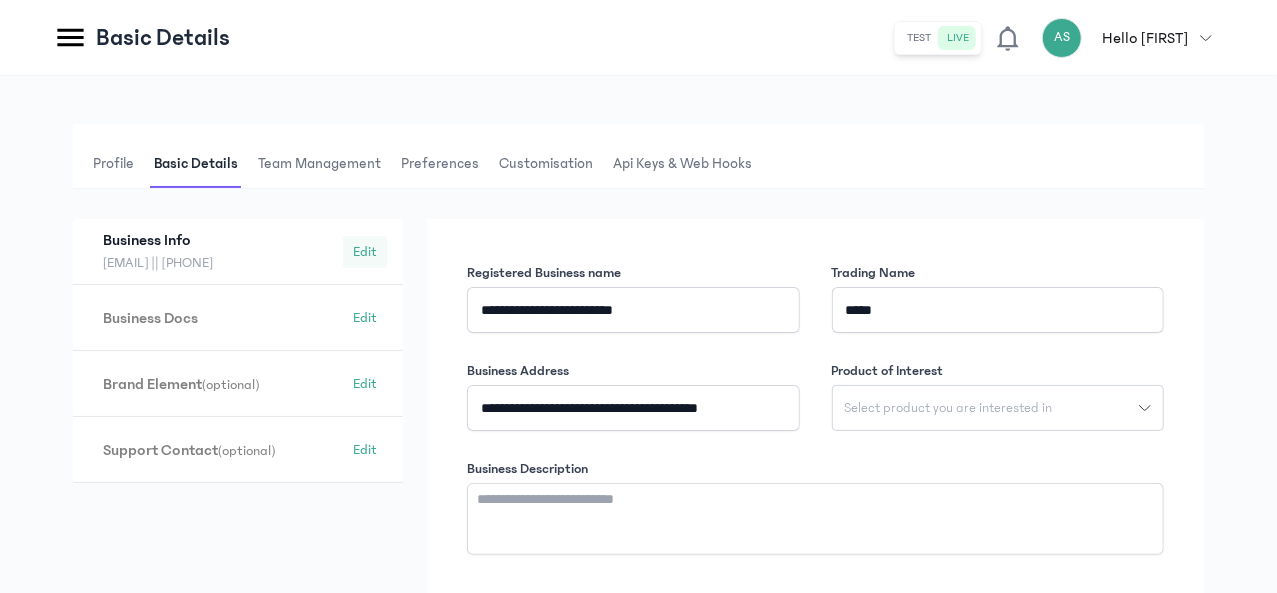 click on "Edit" 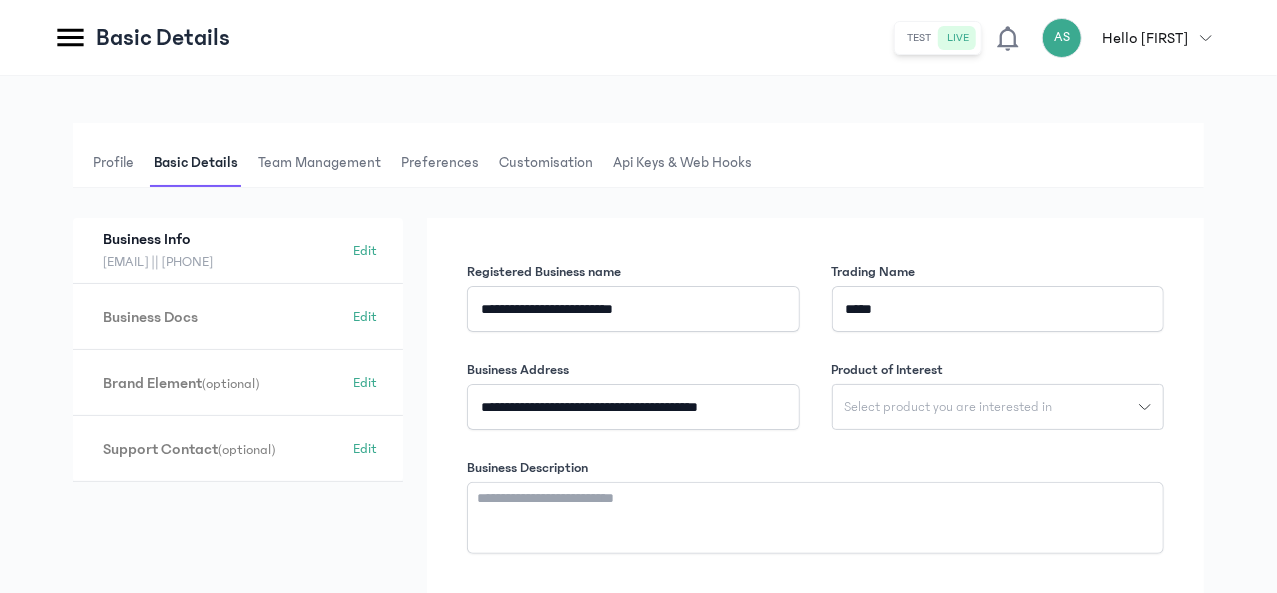 scroll, scrollTop: 0, scrollLeft: 0, axis: both 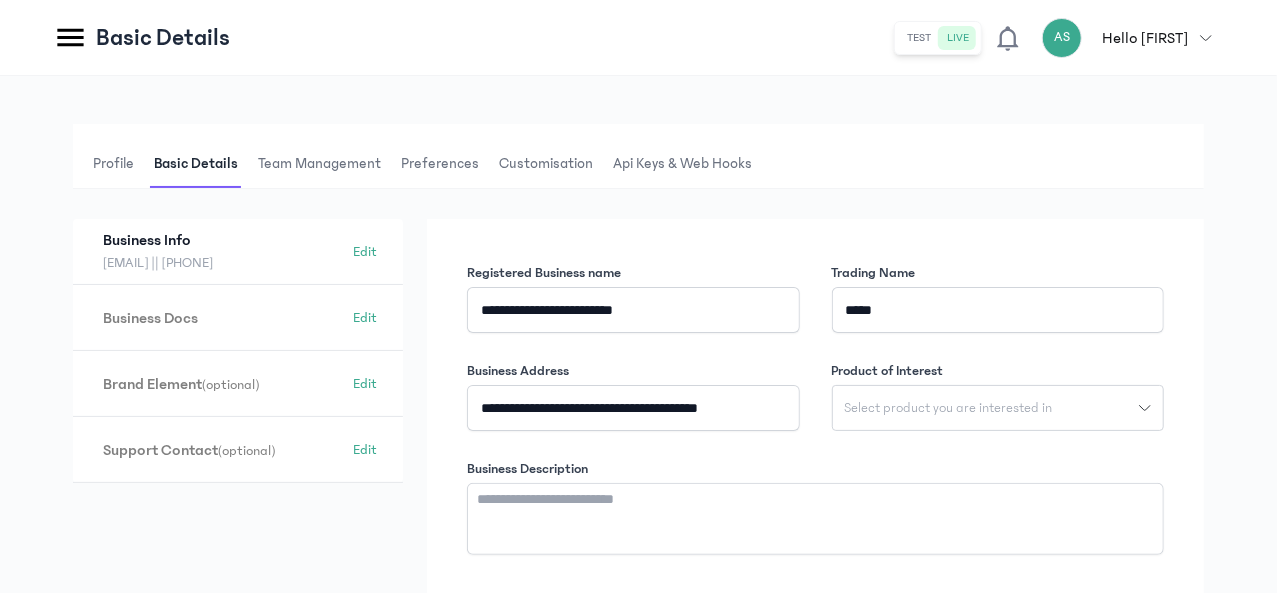 click on "[EMAIL] || [PHONE]" at bounding box center (223, 263) 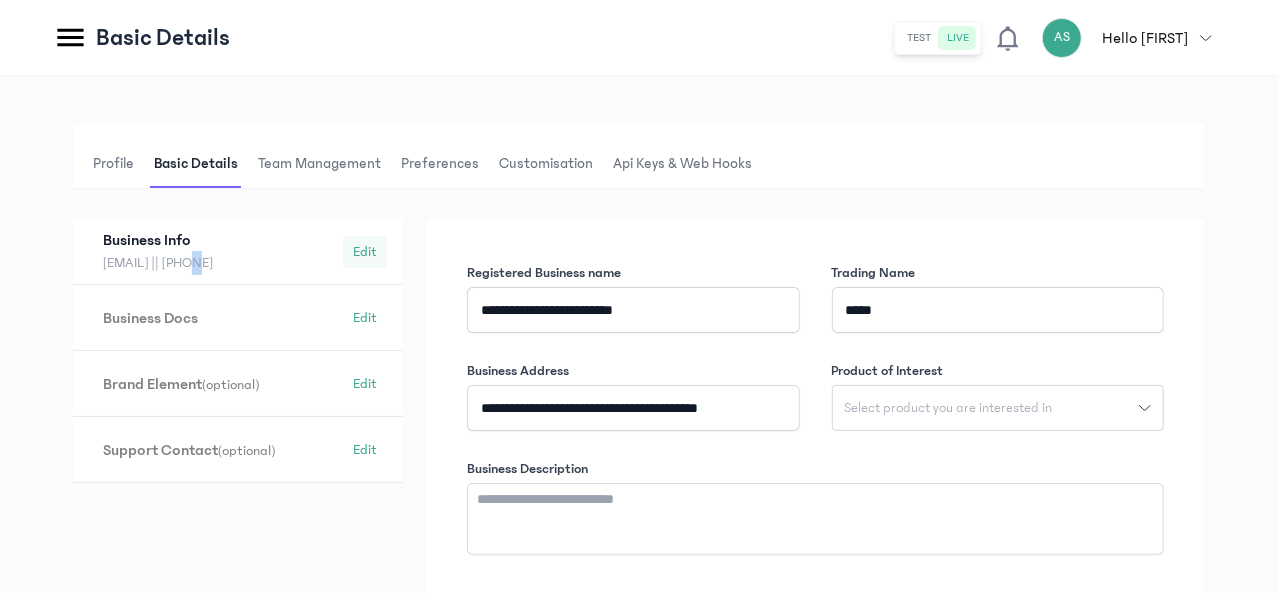 click on "Edit" 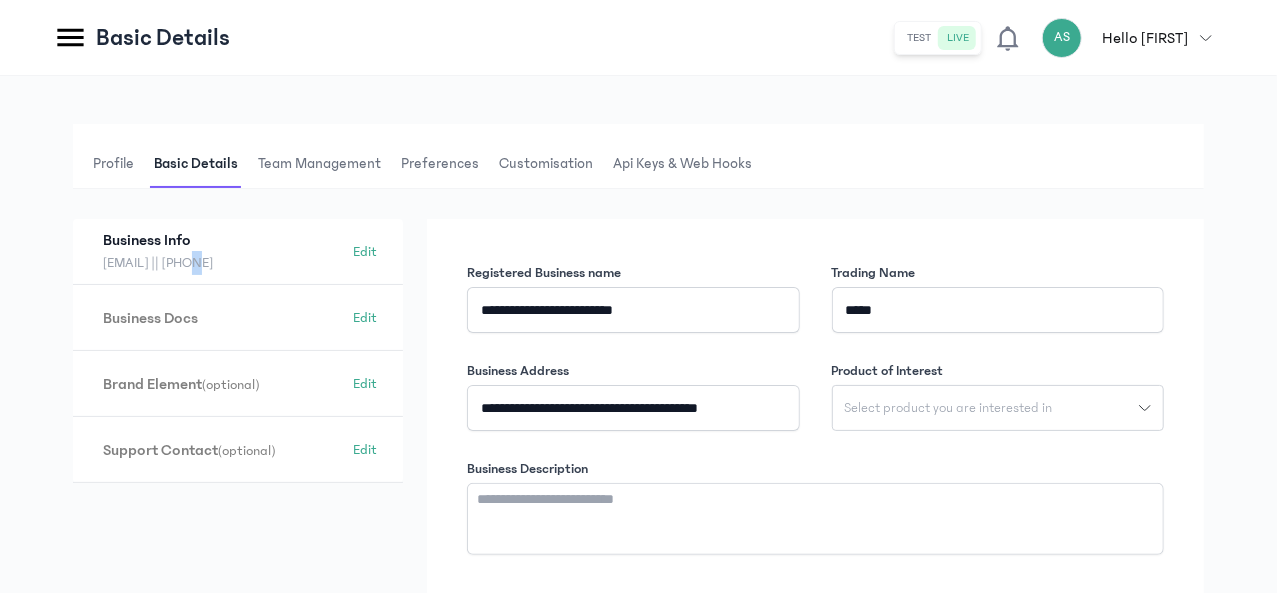 click on "Team Management" at bounding box center [319, 164] 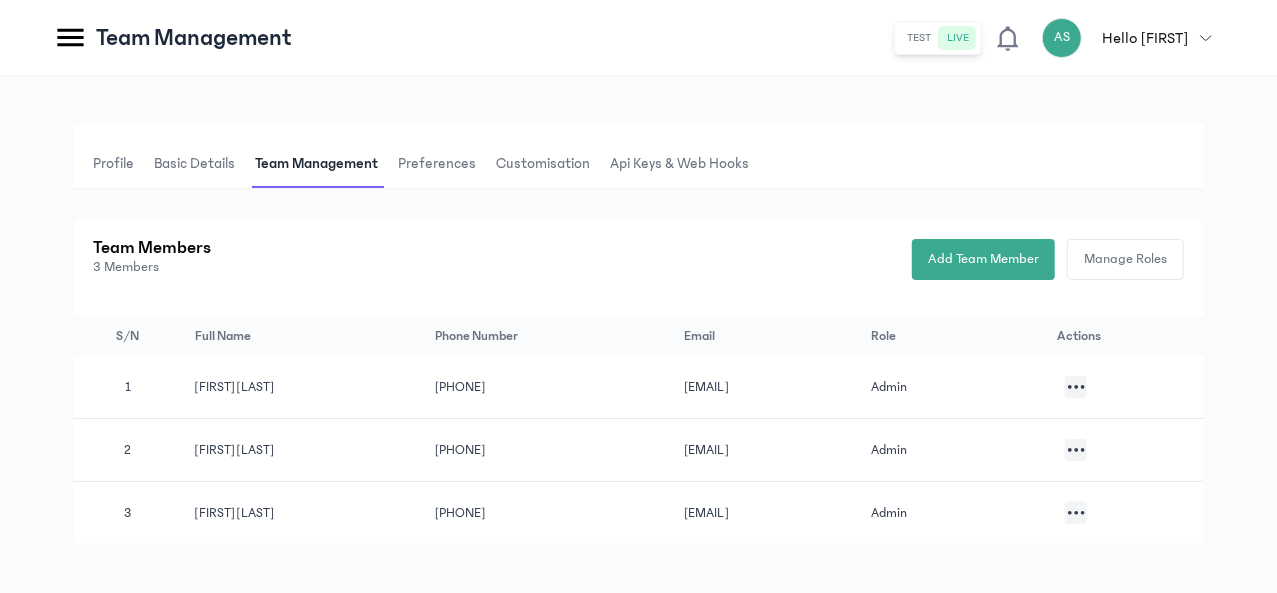 scroll, scrollTop: 22, scrollLeft: 0, axis: vertical 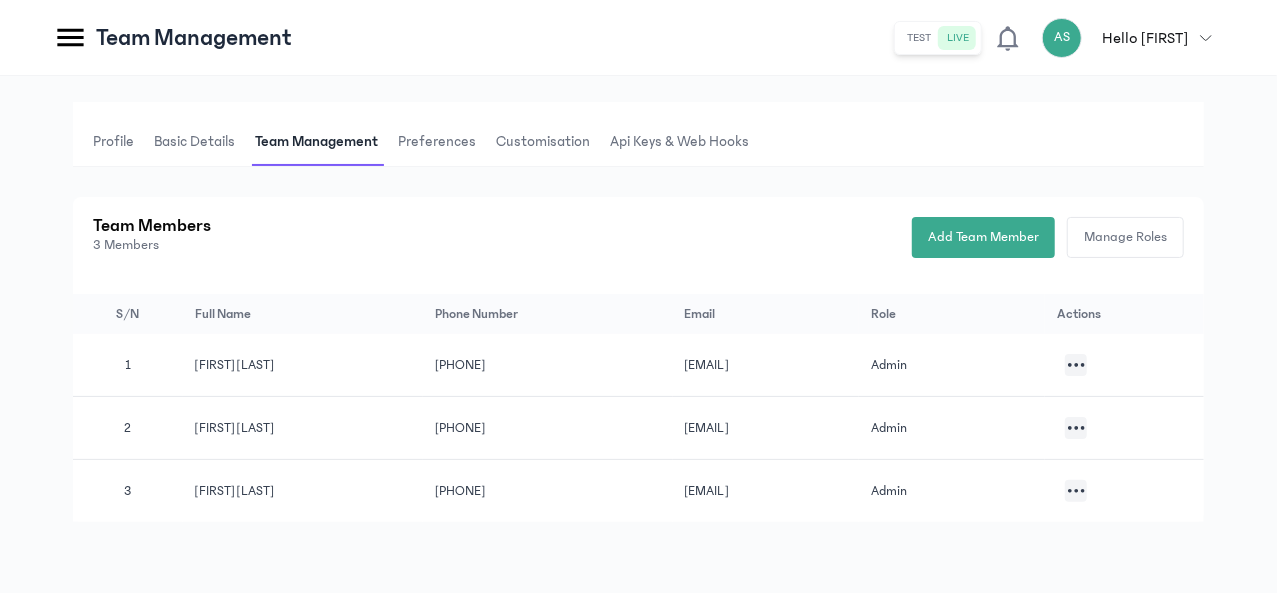 click 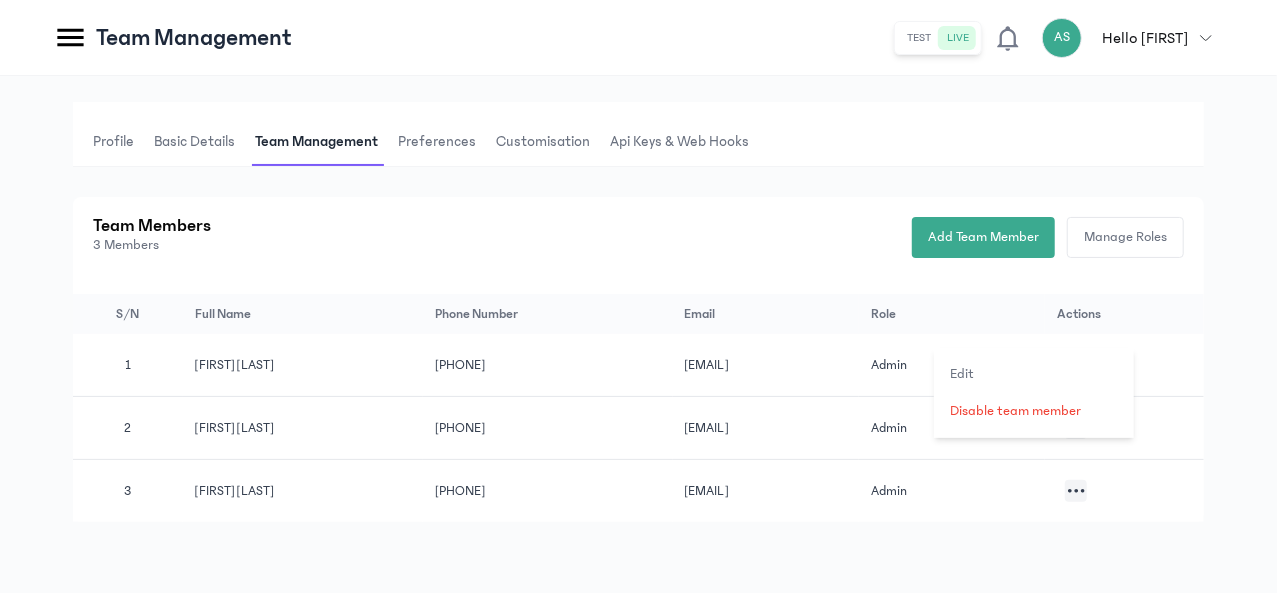 click 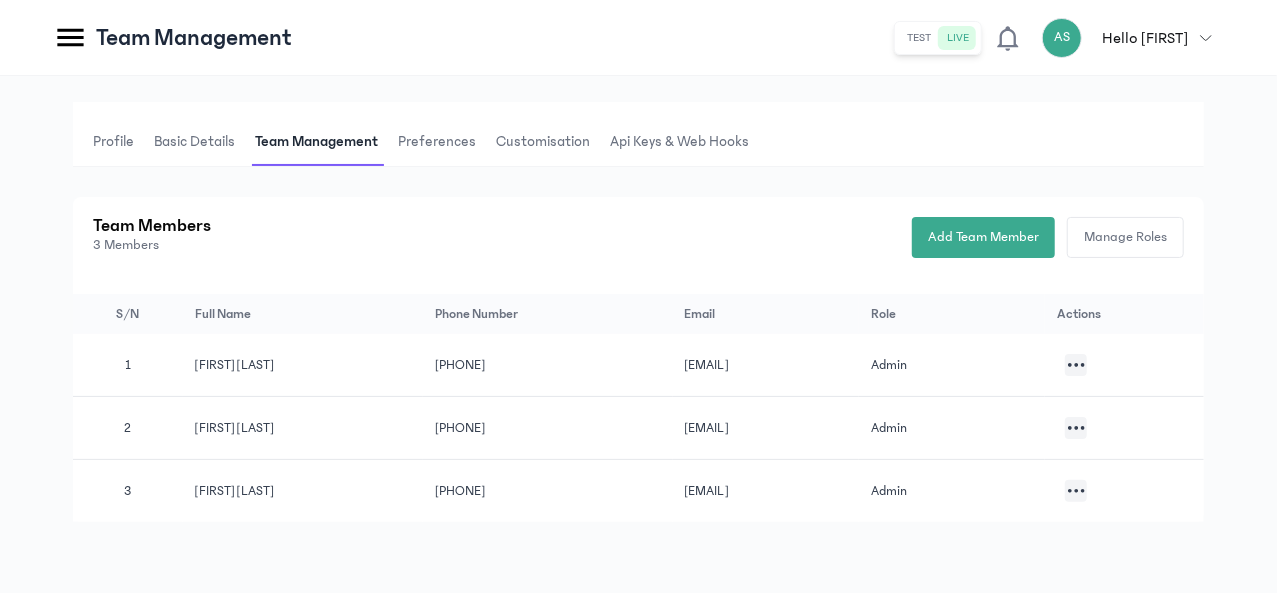 click 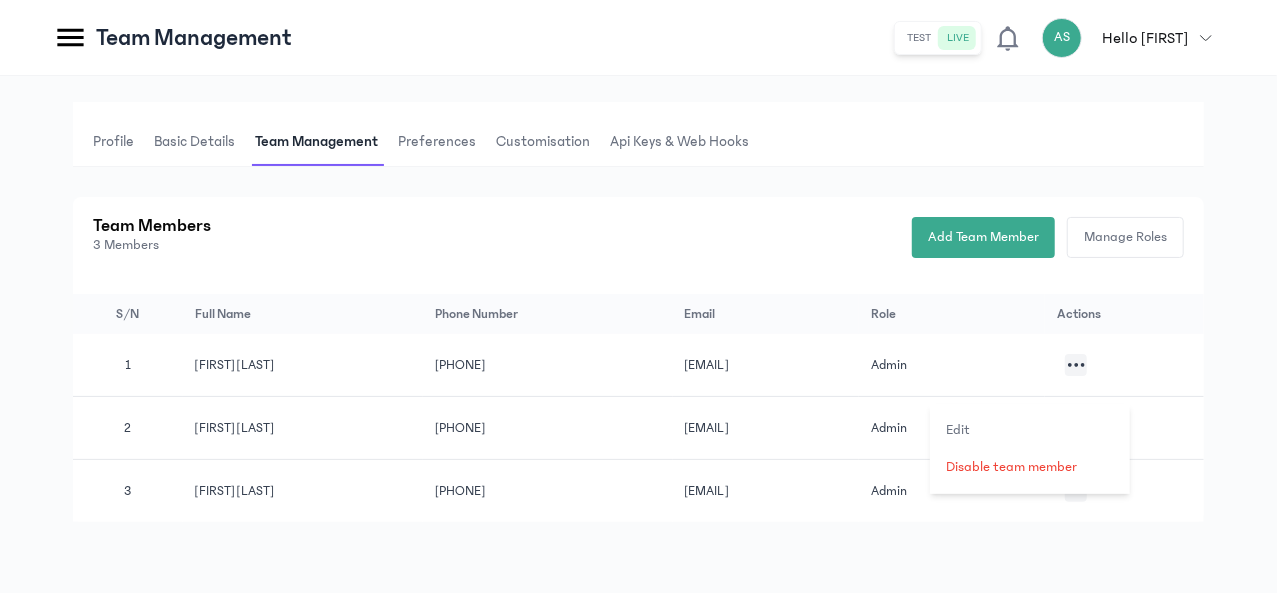 click 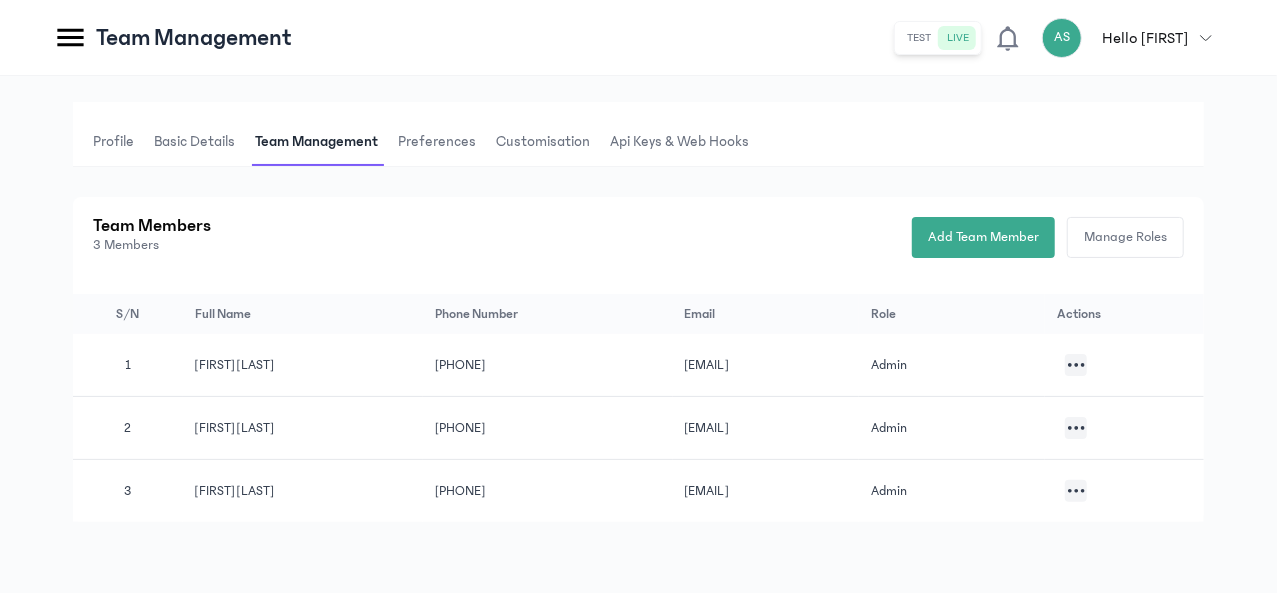 click 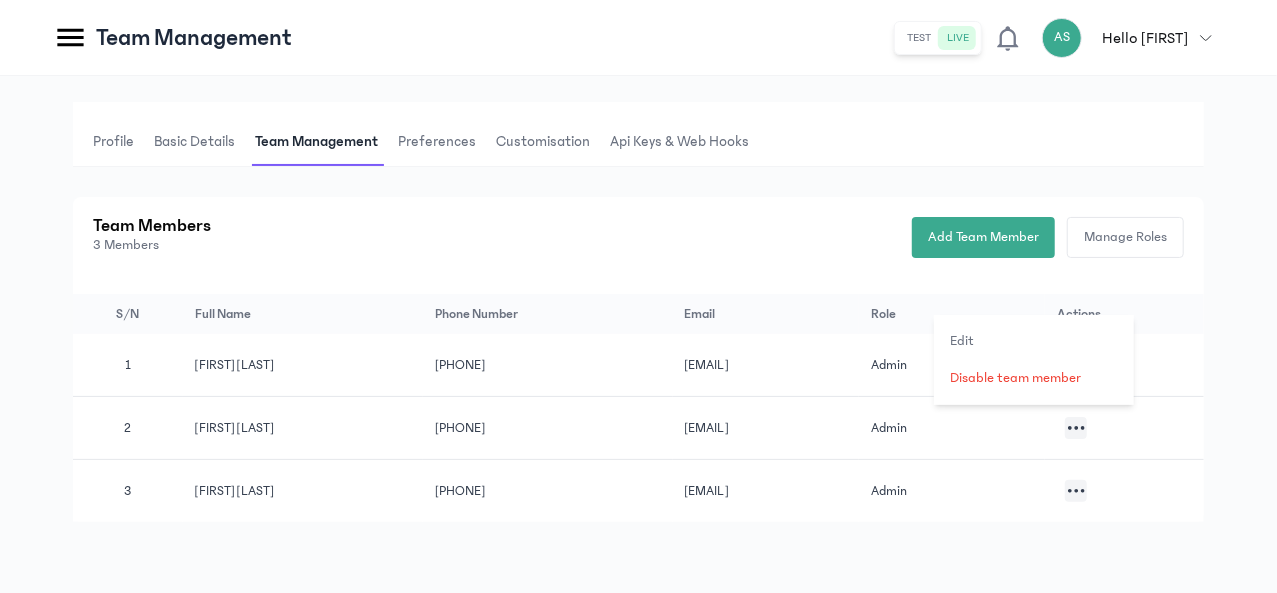 click 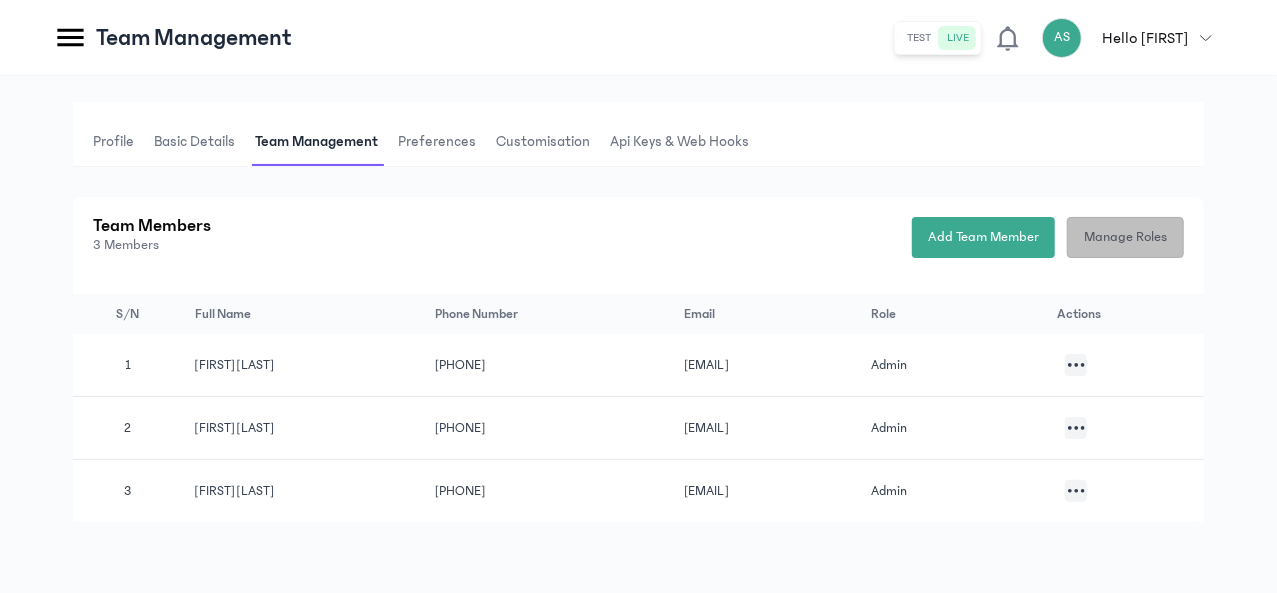 click on "Manage Roles" at bounding box center [1125, 237] 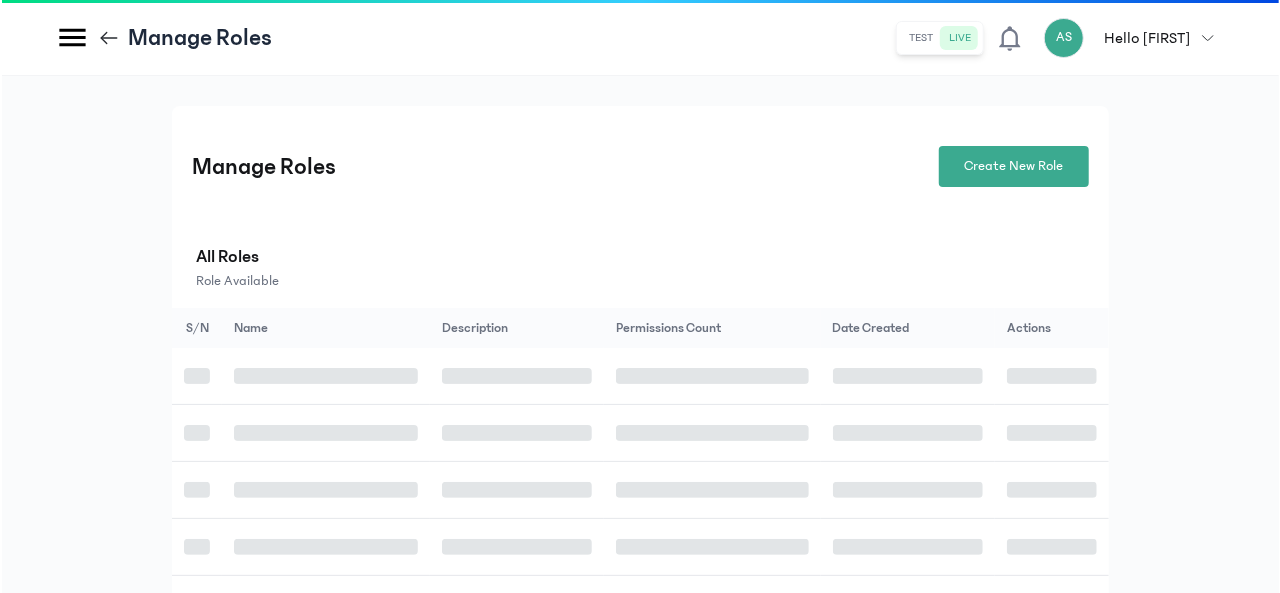 scroll, scrollTop: 0, scrollLeft: 0, axis: both 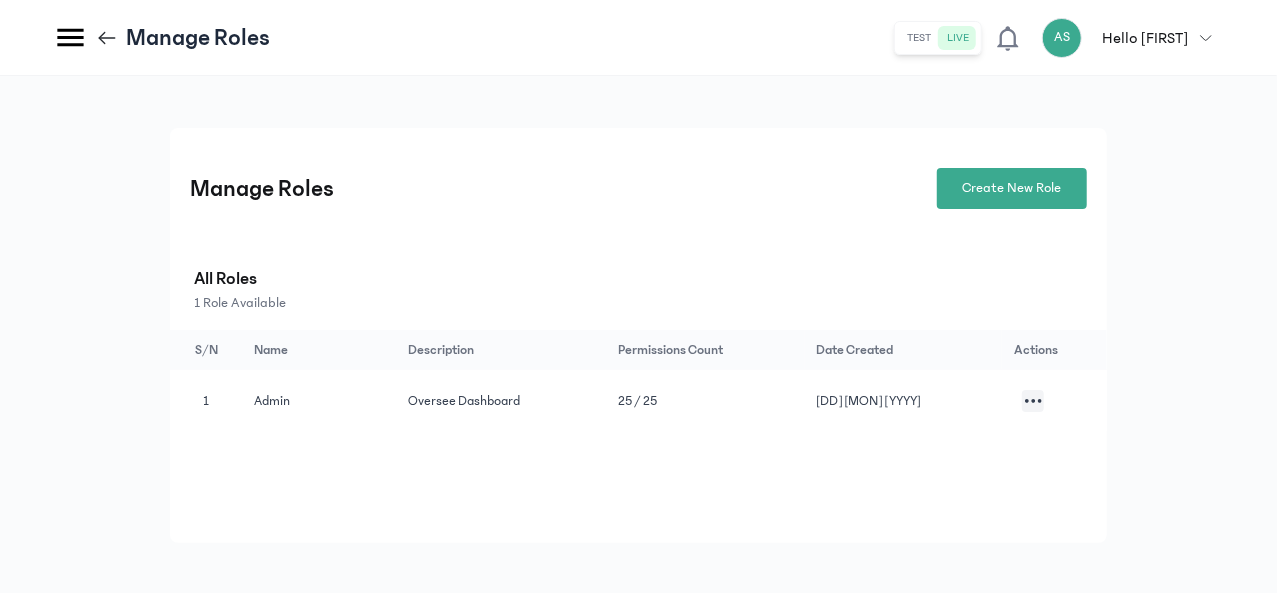 click 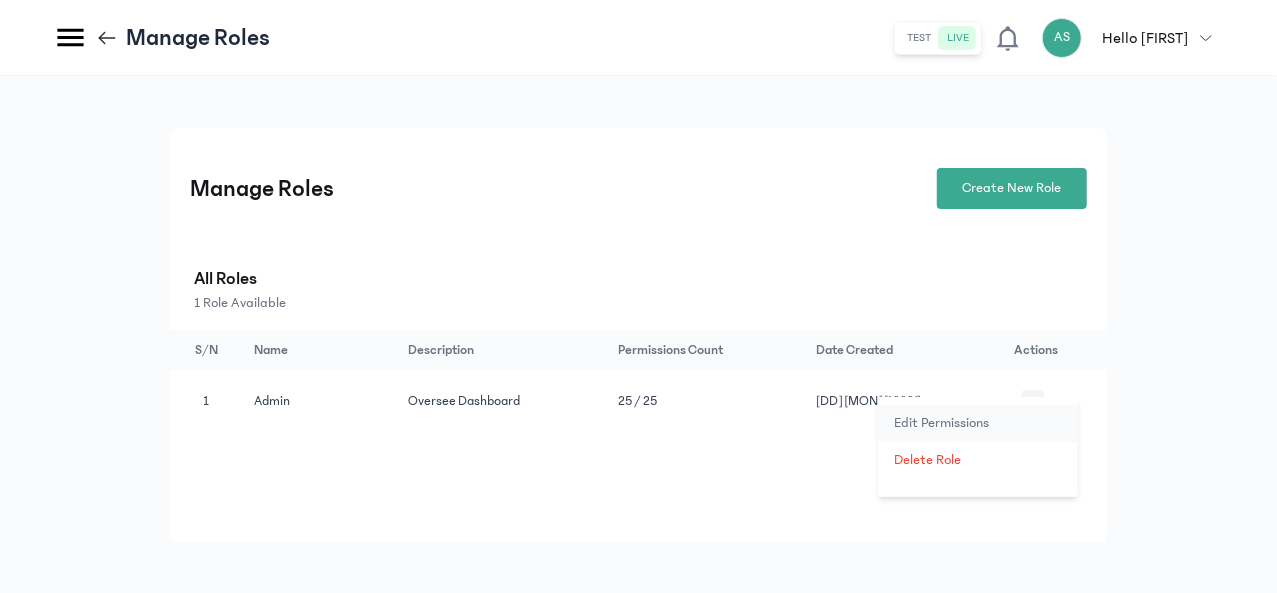 click on "Edit Permissions" 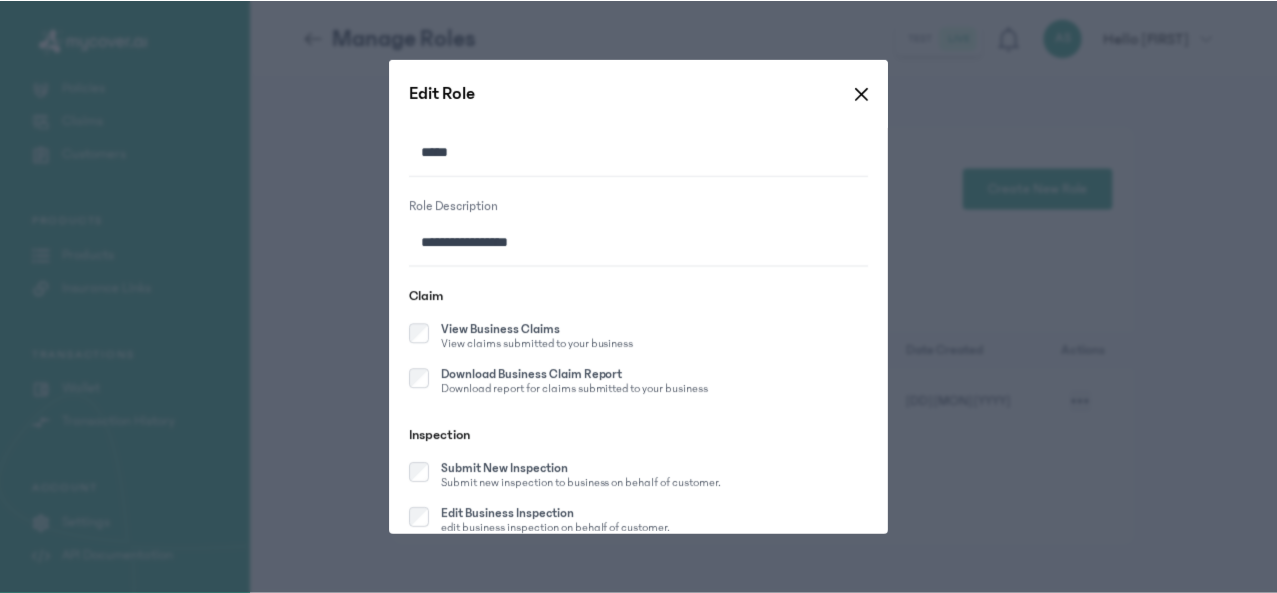 scroll, scrollTop: 0, scrollLeft: 0, axis: both 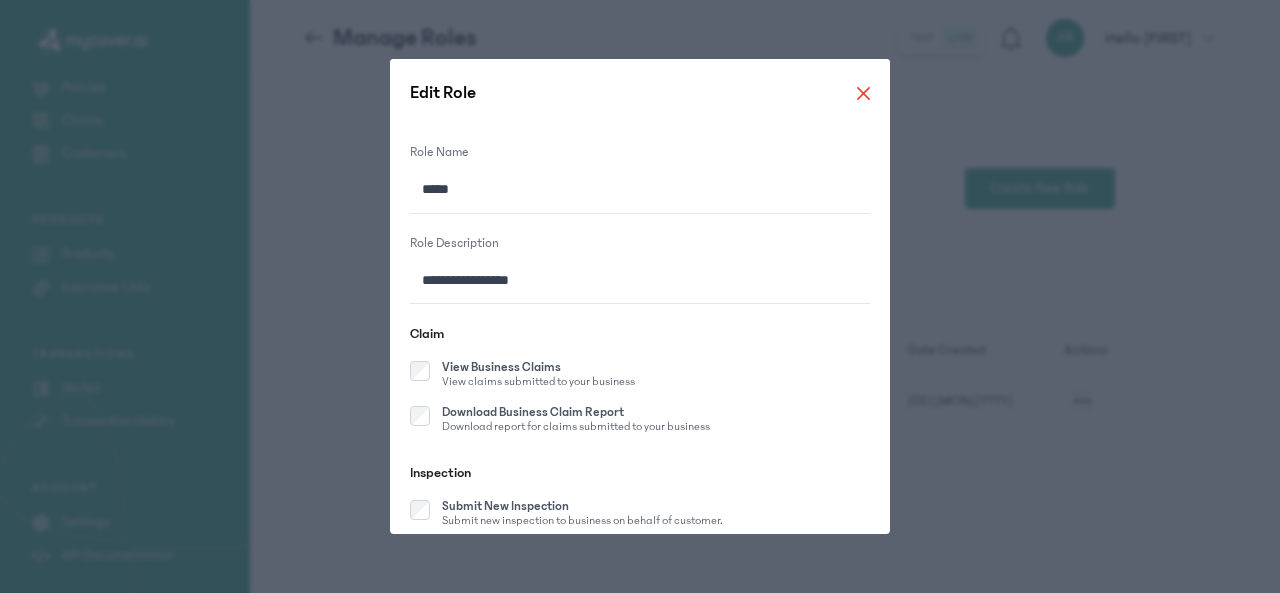 click 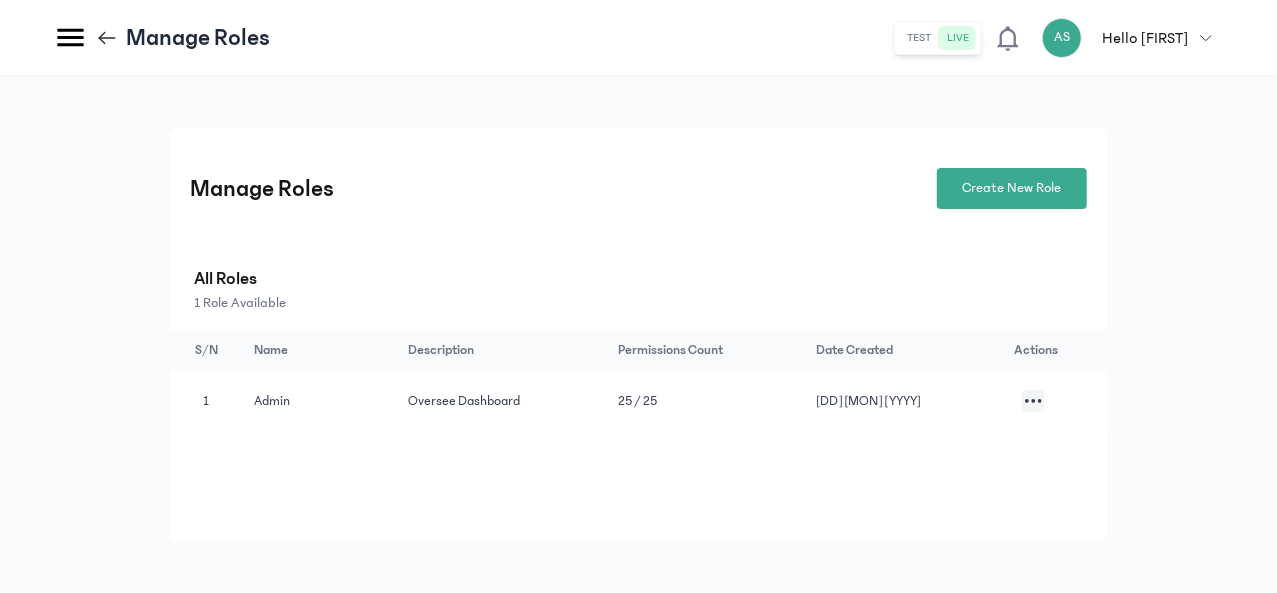 scroll, scrollTop: 14, scrollLeft: 0, axis: vertical 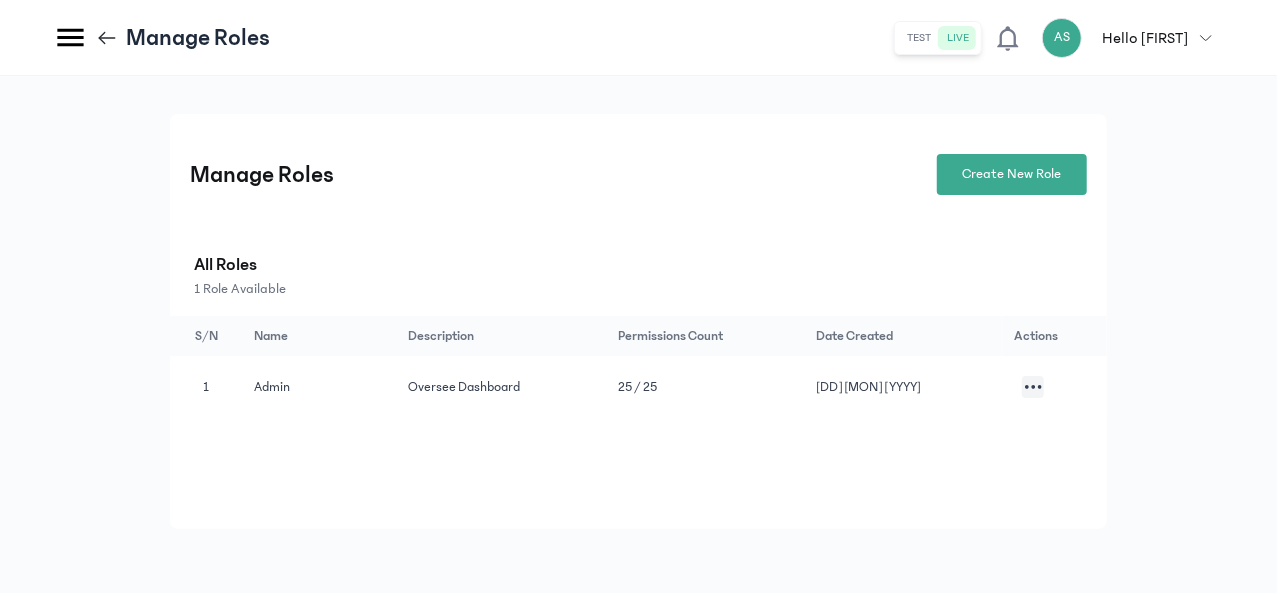 click 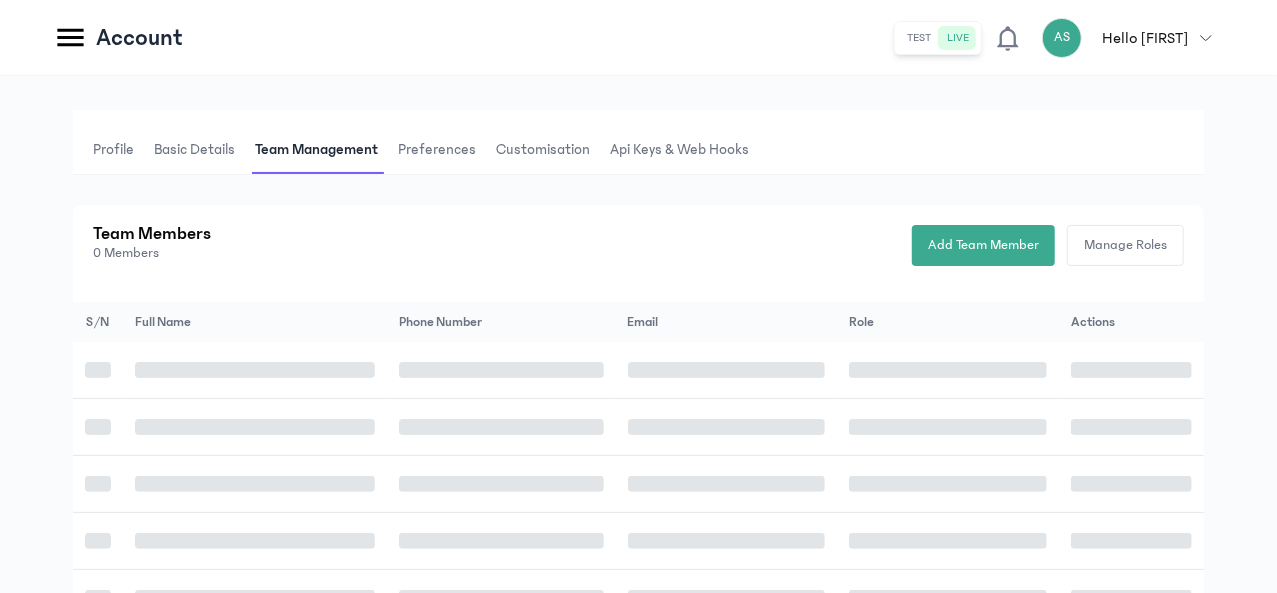 scroll, scrollTop: 22, scrollLeft: 0, axis: vertical 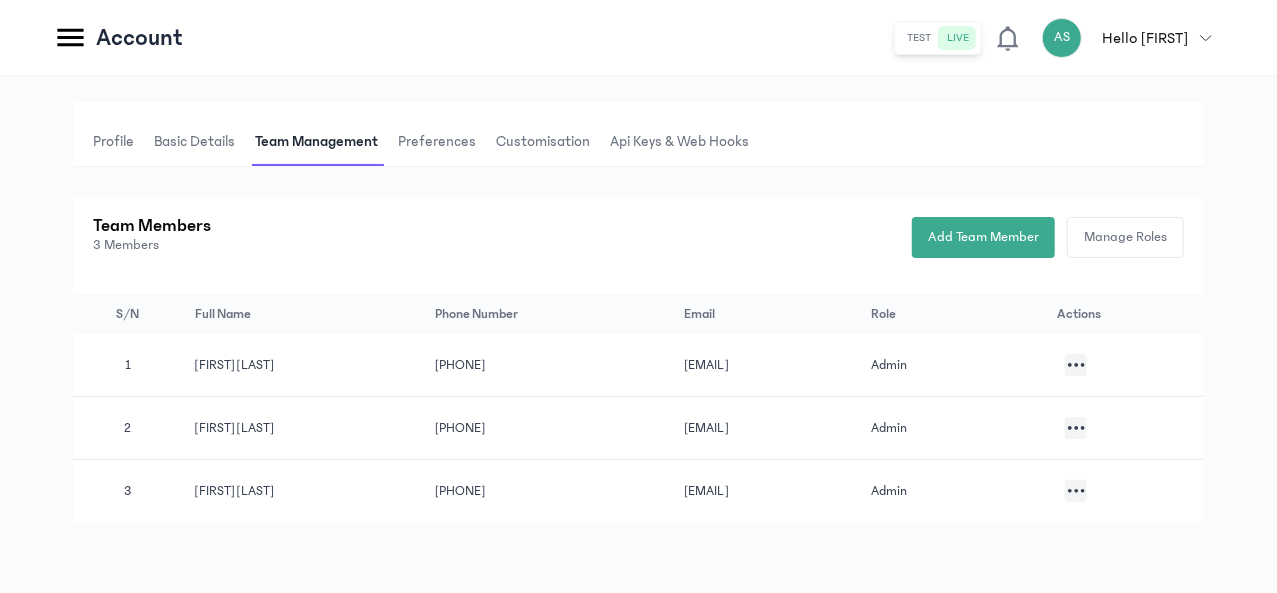 click on "Preferences" at bounding box center (437, 142) 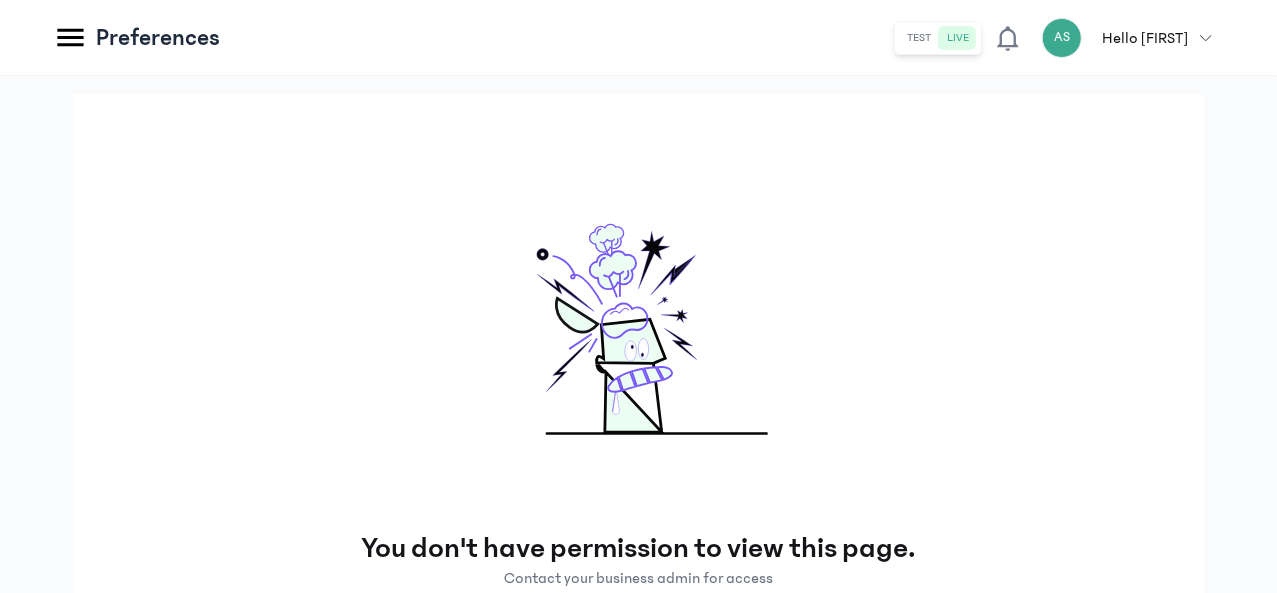 scroll, scrollTop: 0, scrollLeft: 0, axis: both 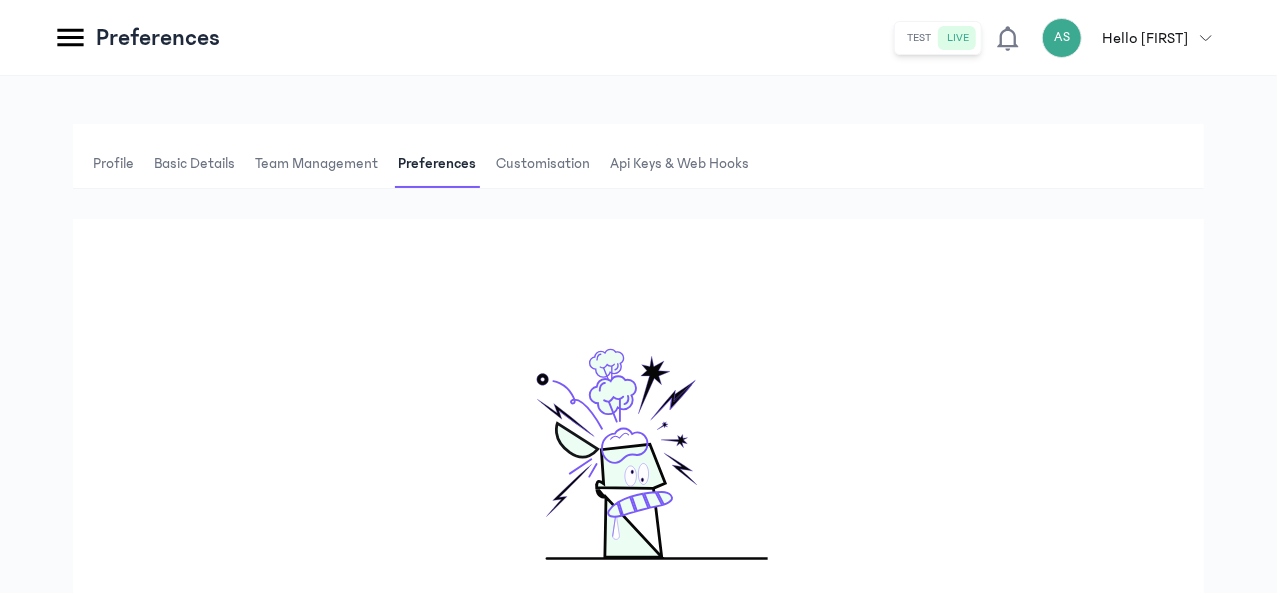 click on "Customisation" at bounding box center (543, 164) 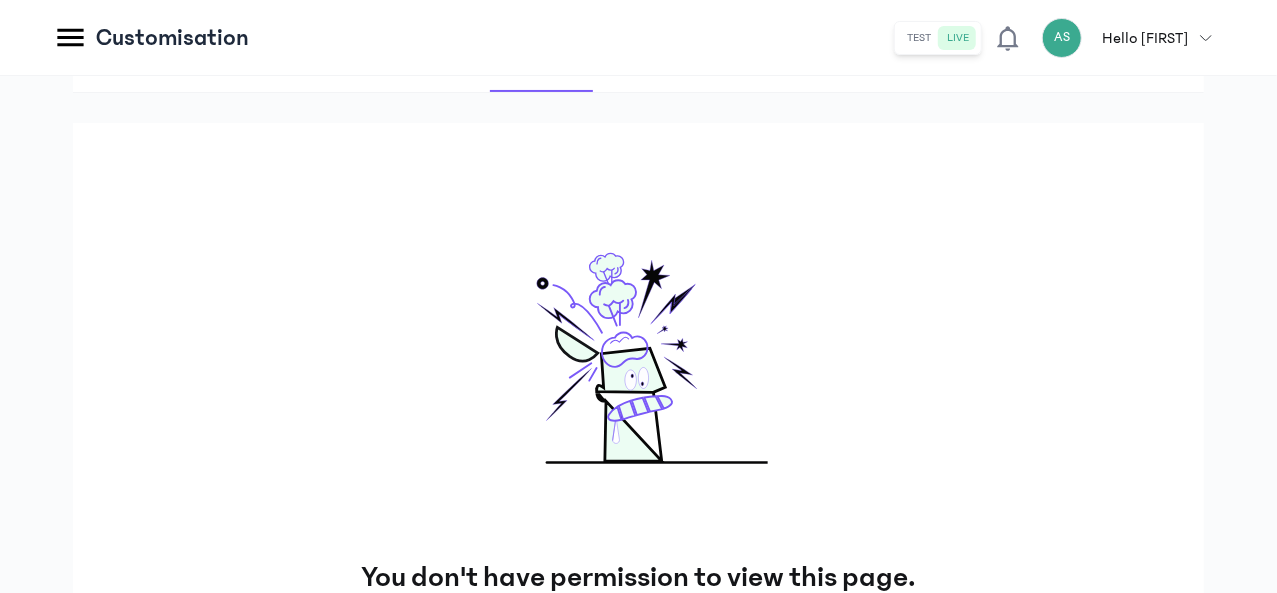 scroll, scrollTop: 18, scrollLeft: 0, axis: vertical 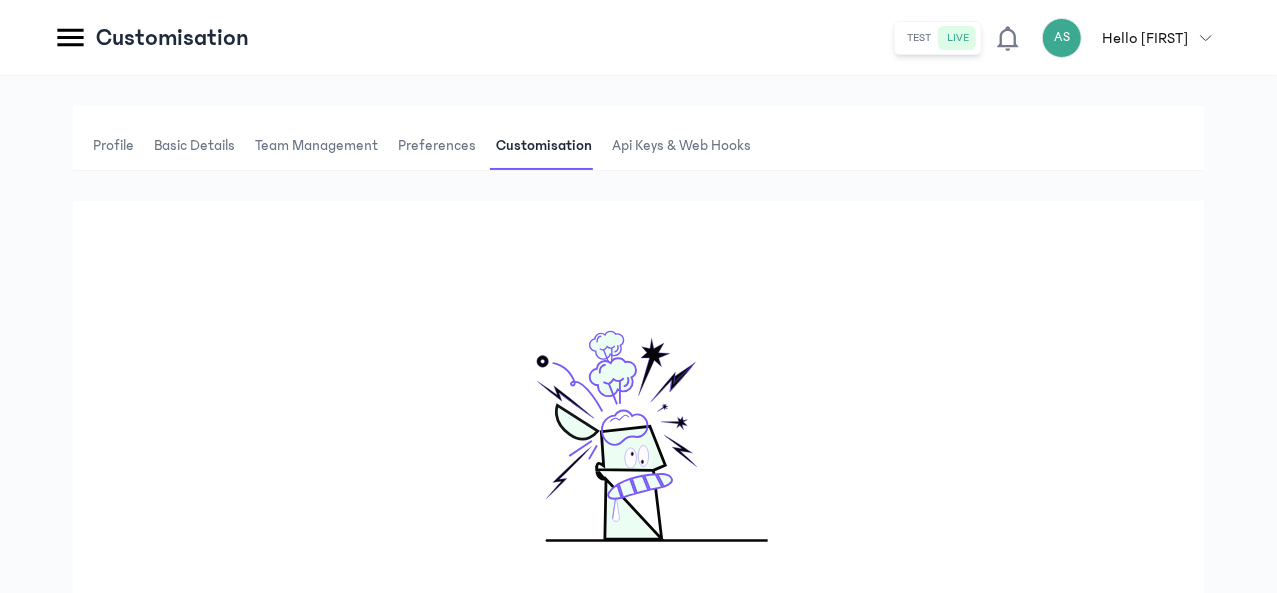 click on "Api Keys & Web hooks" at bounding box center [681, 146] 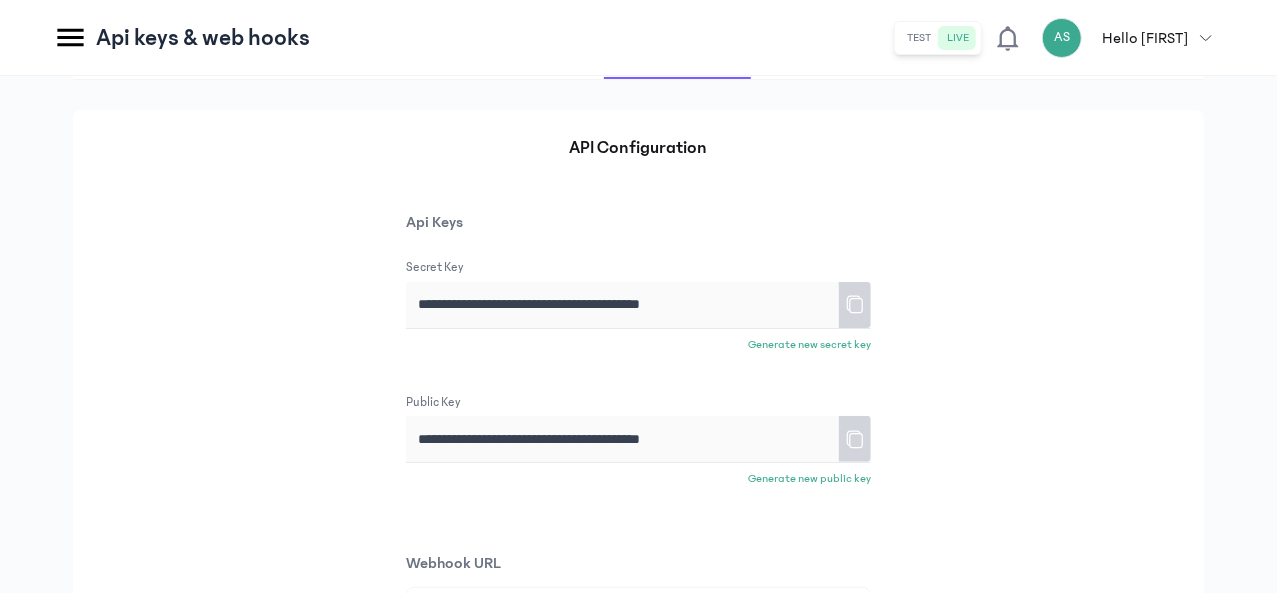 scroll, scrollTop: 0, scrollLeft: 0, axis: both 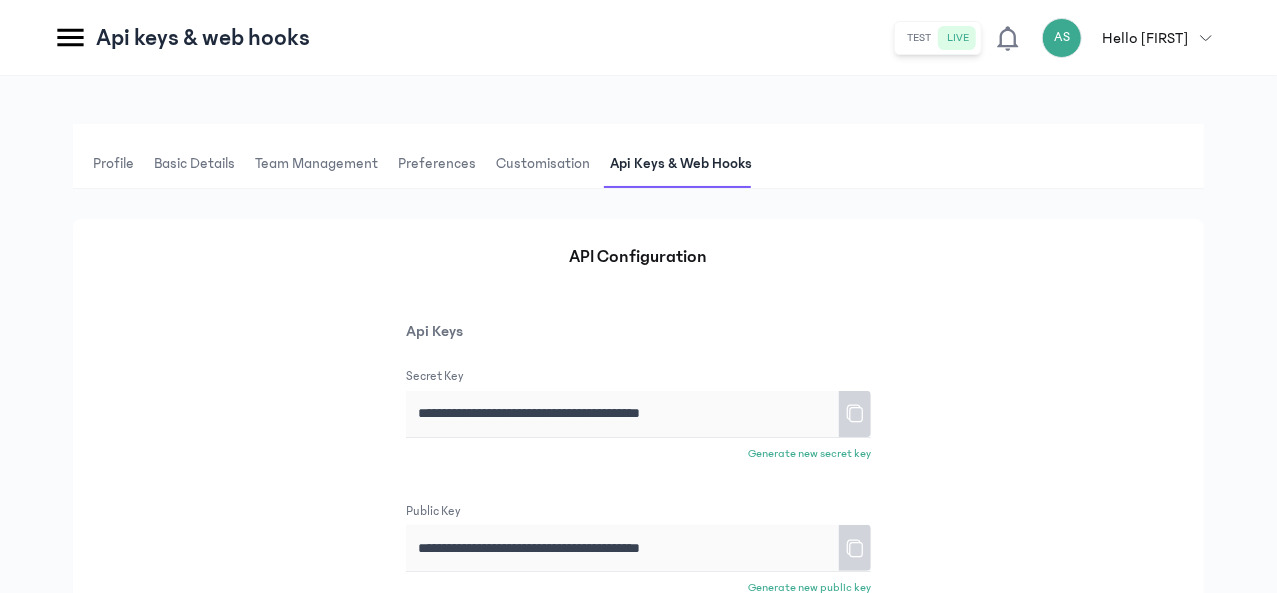 click 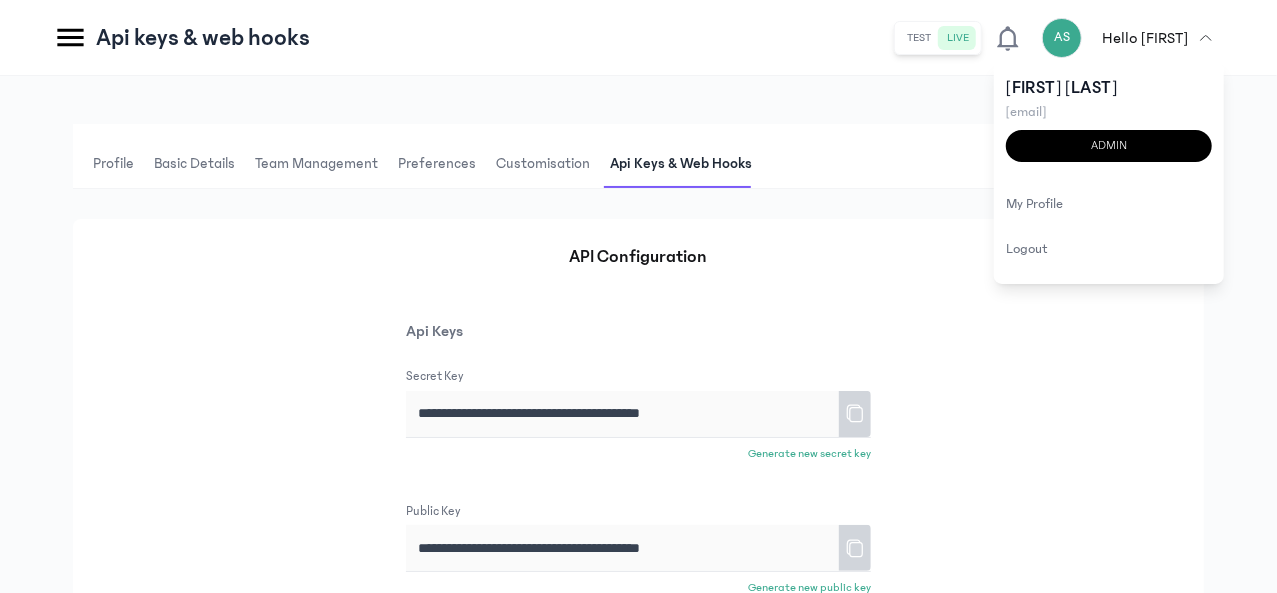click on "Team Management" at bounding box center [316, 164] 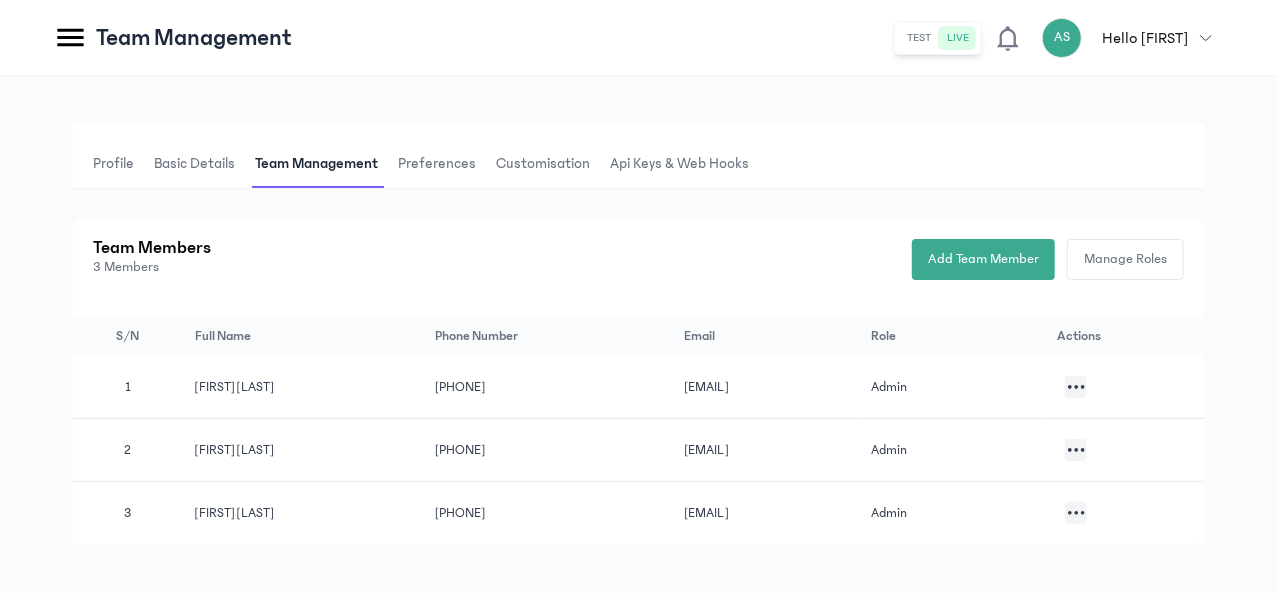 click on "Basic details" at bounding box center [194, 164] 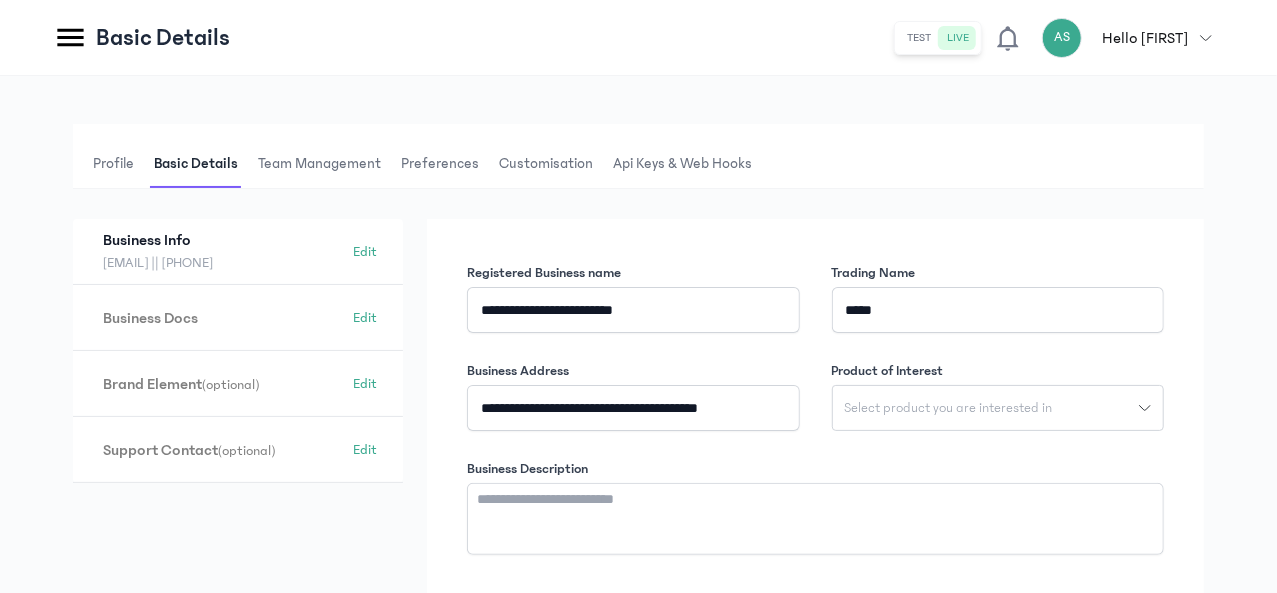 click on "Select product you are interested in" at bounding box center (949, 408) 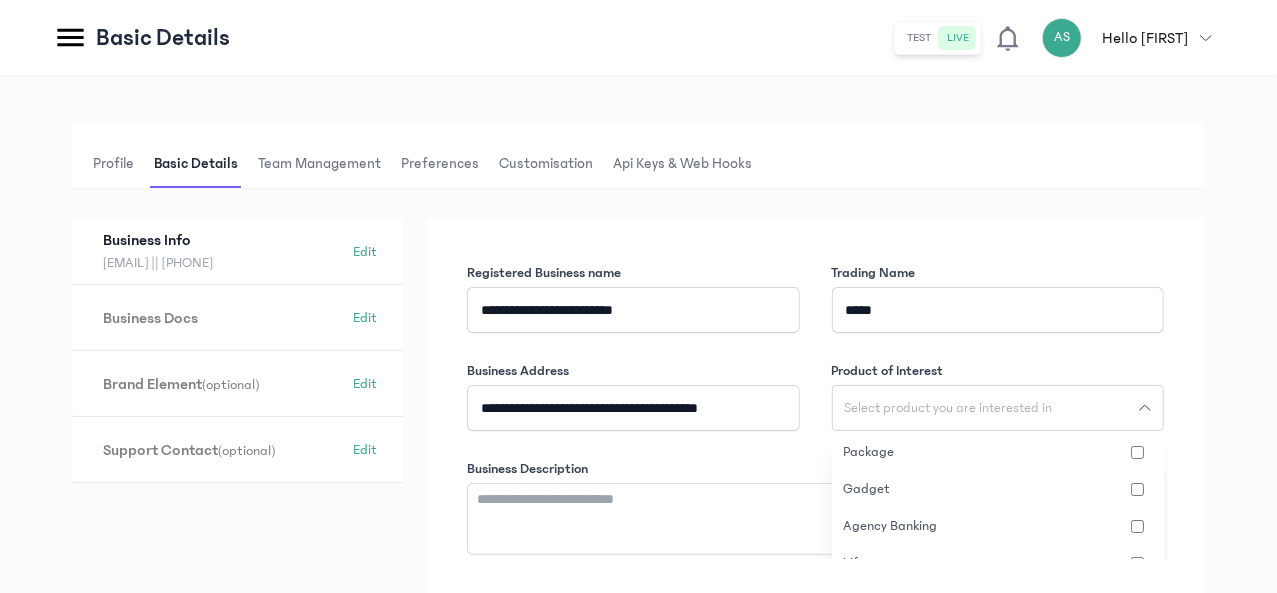 click on "**********" at bounding box center [638, 468] 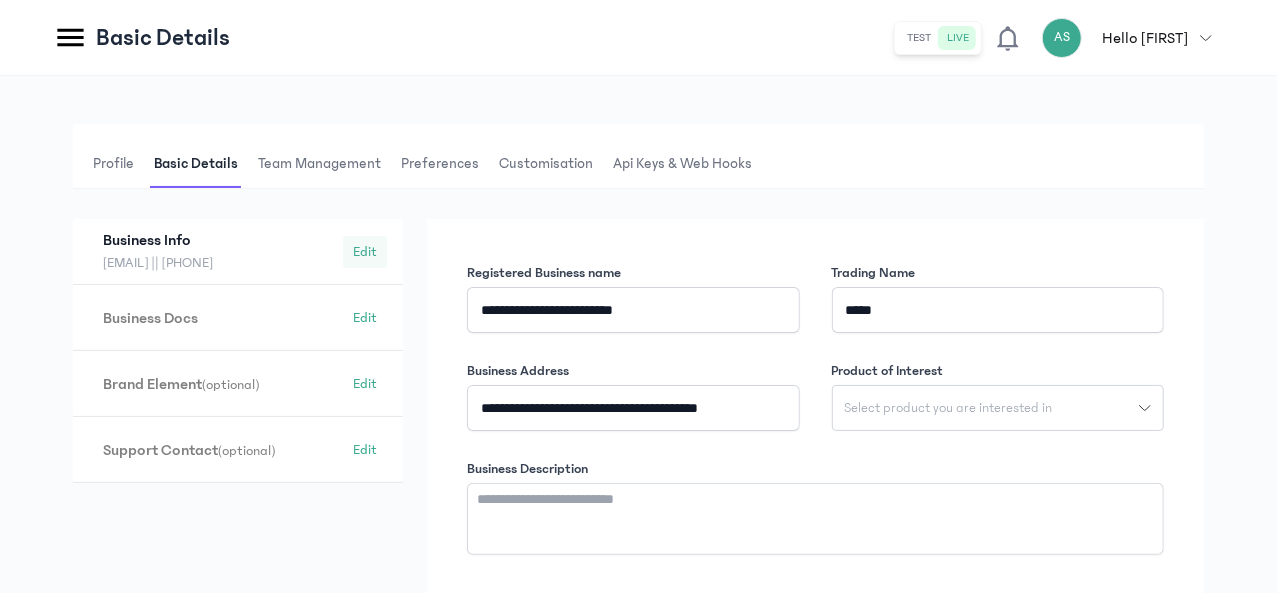 click on "Edit" 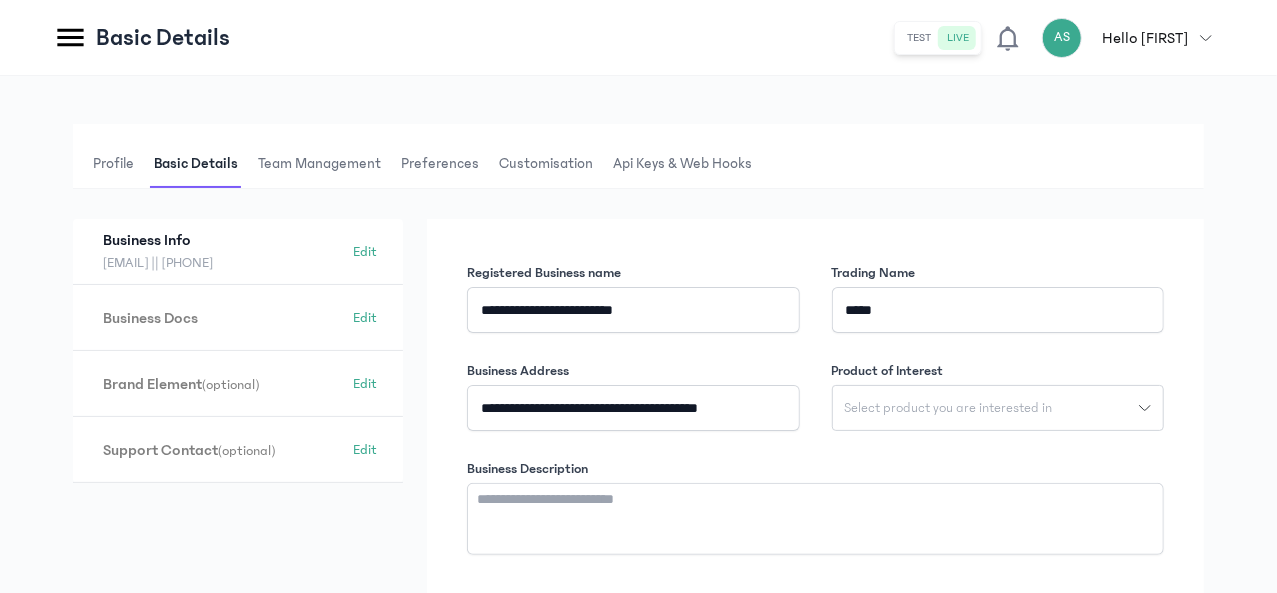 click on "[EMAIL] || [PHONE]" at bounding box center (223, 263) 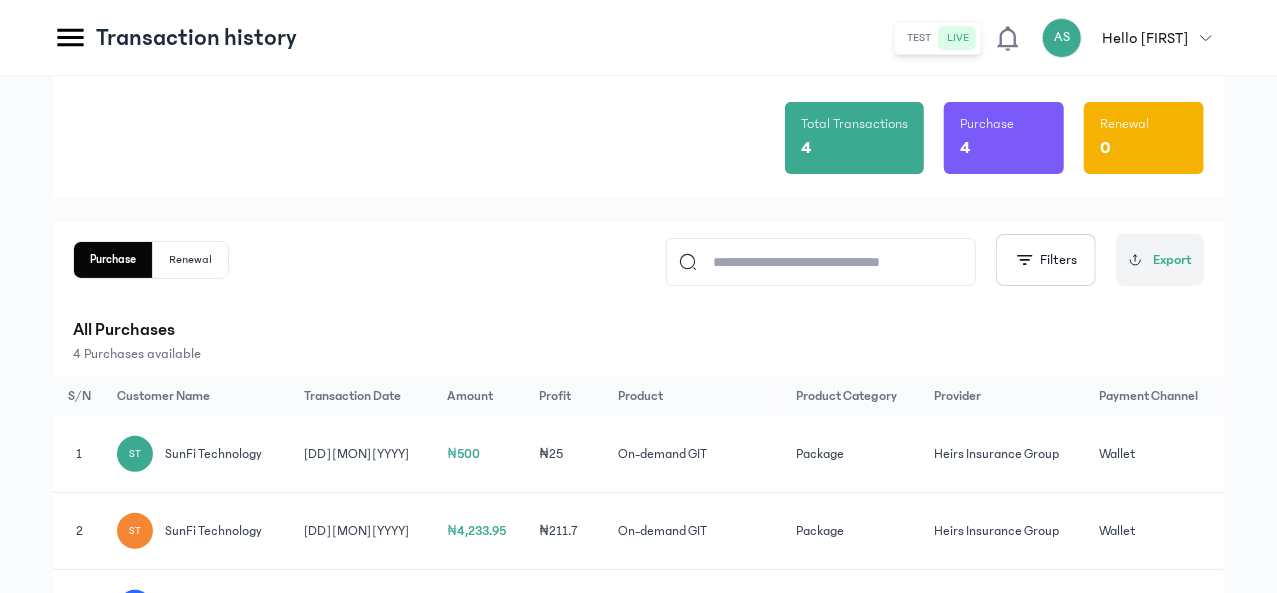 scroll, scrollTop: 0, scrollLeft: 0, axis: both 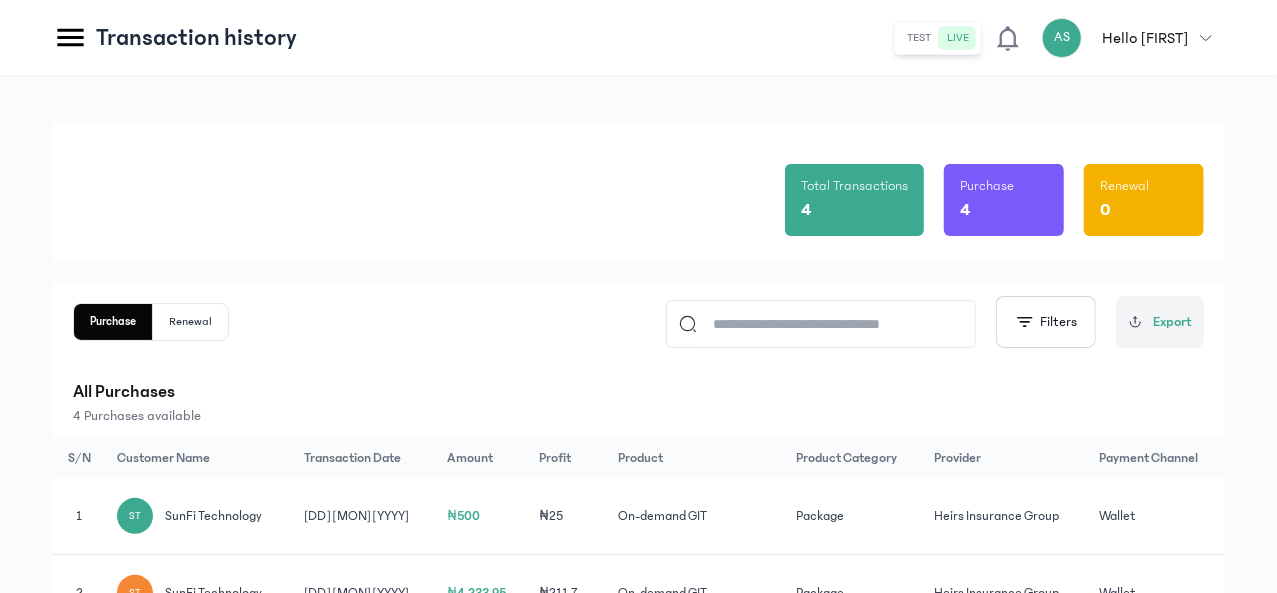 click on "Wallet" at bounding box center [-169, 388] 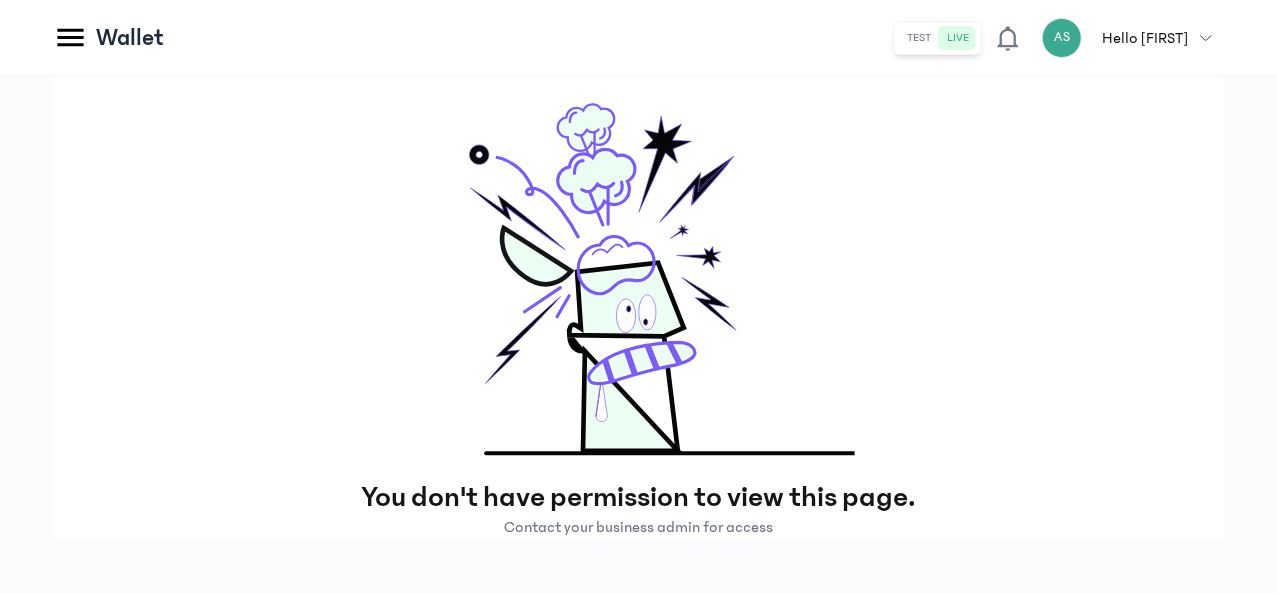 scroll, scrollTop: 26, scrollLeft: 0, axis: vertical 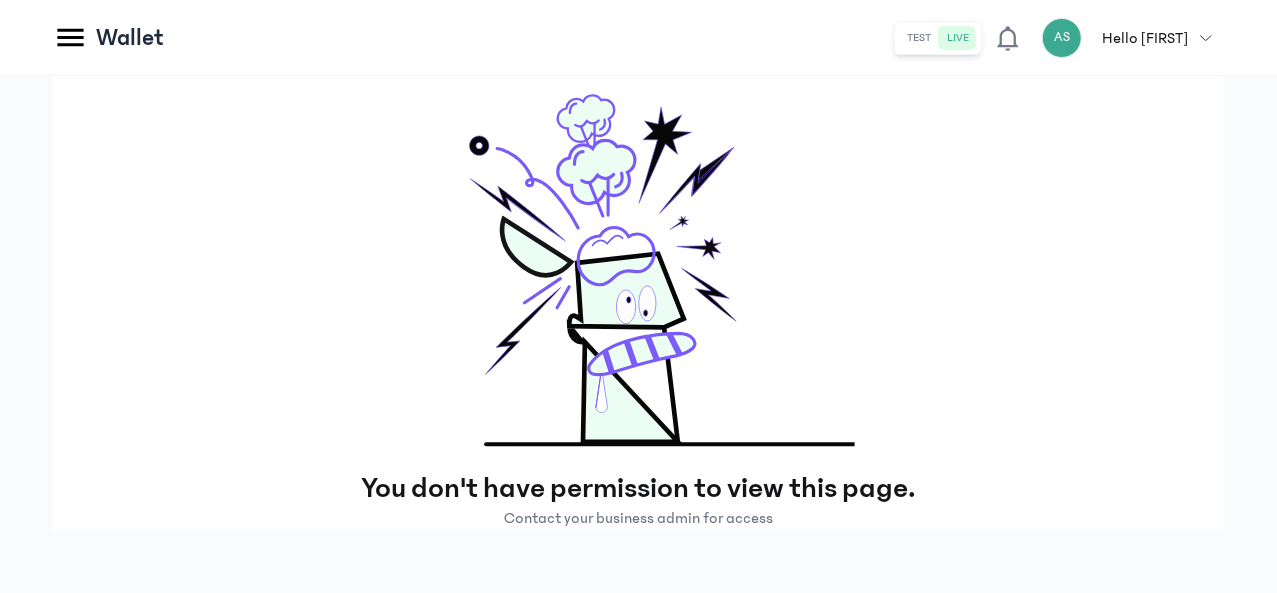 click on "Contact your business admin for access" at bounding box center (638, 518) 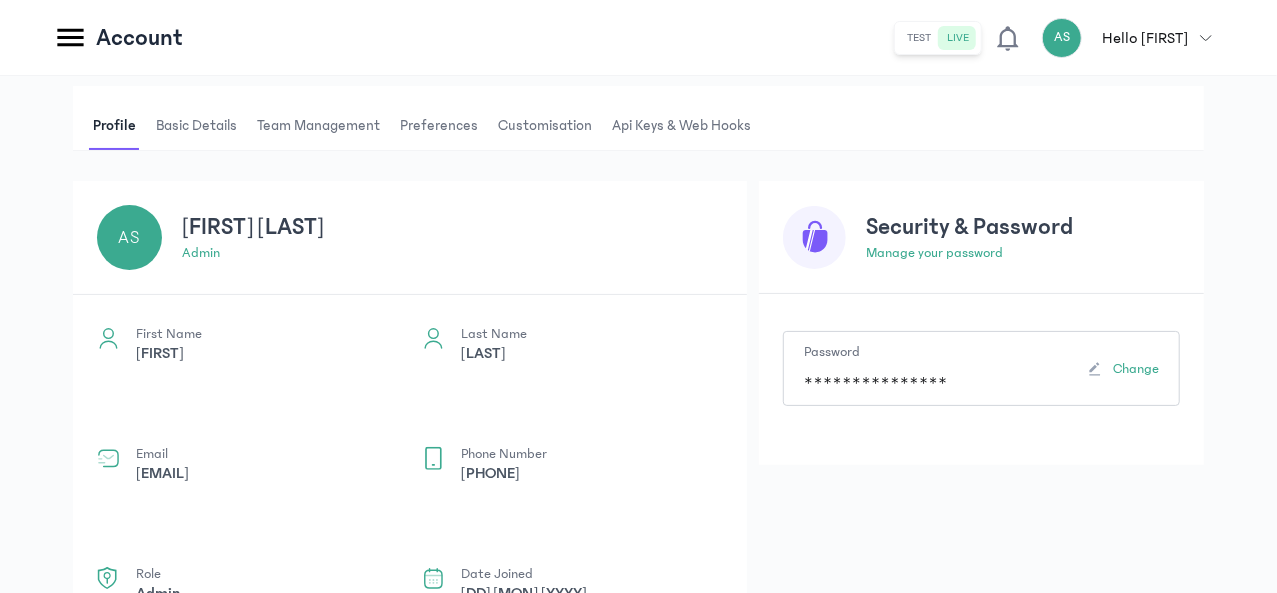 scroll, scrollTop: 38, scrollLeft: 0, axis: vertical 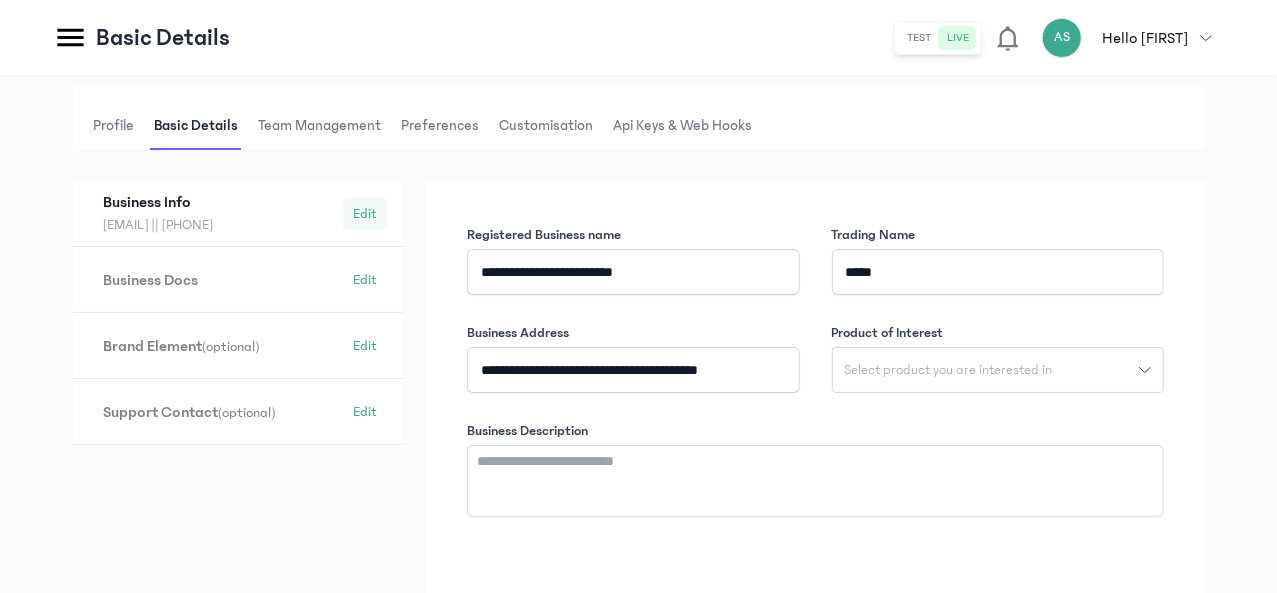 click on "Edit" 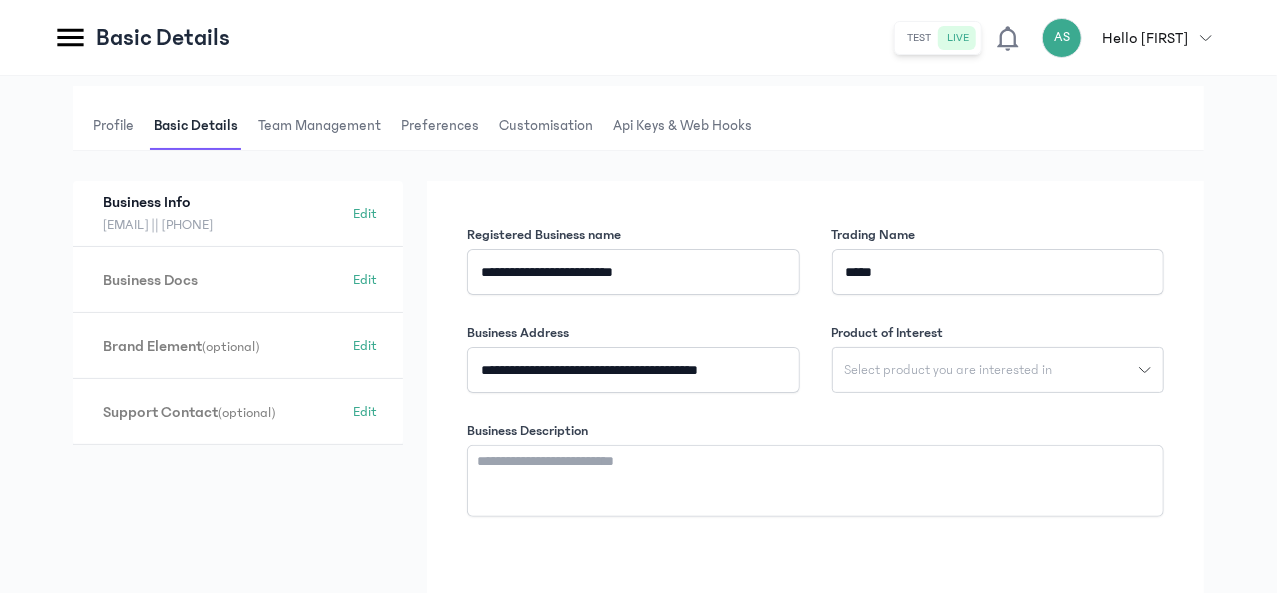 click on "Team Management" at bounding box center [319, 126] 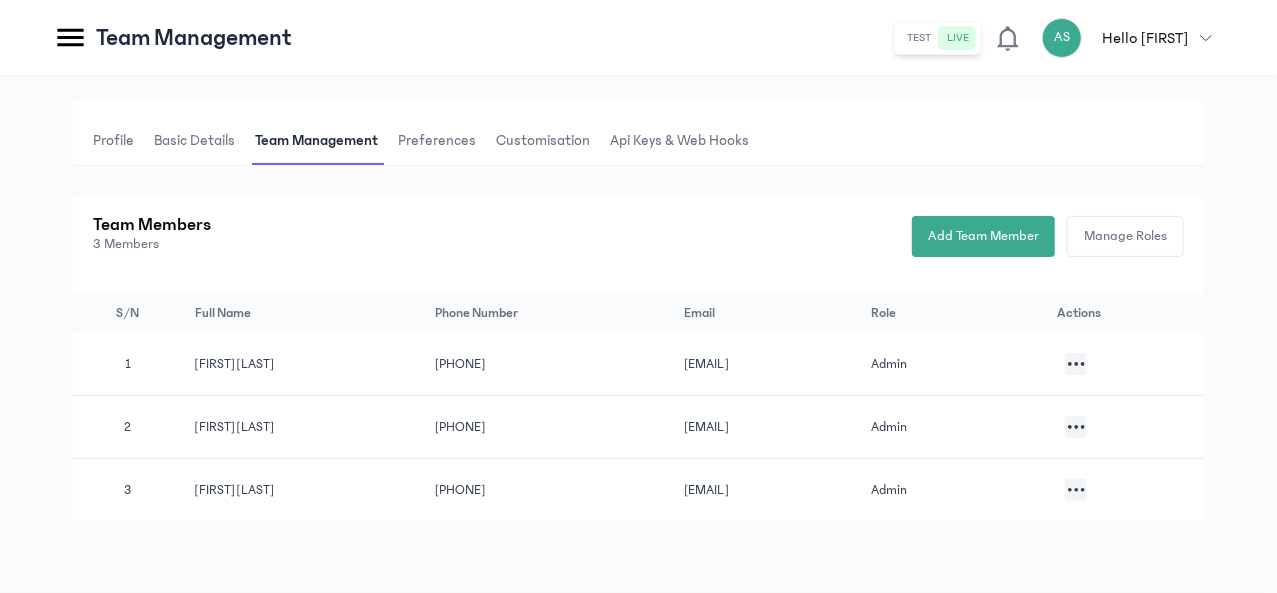 scroll, scrollTop: 22, scrollLeft: 0, axis: vertical 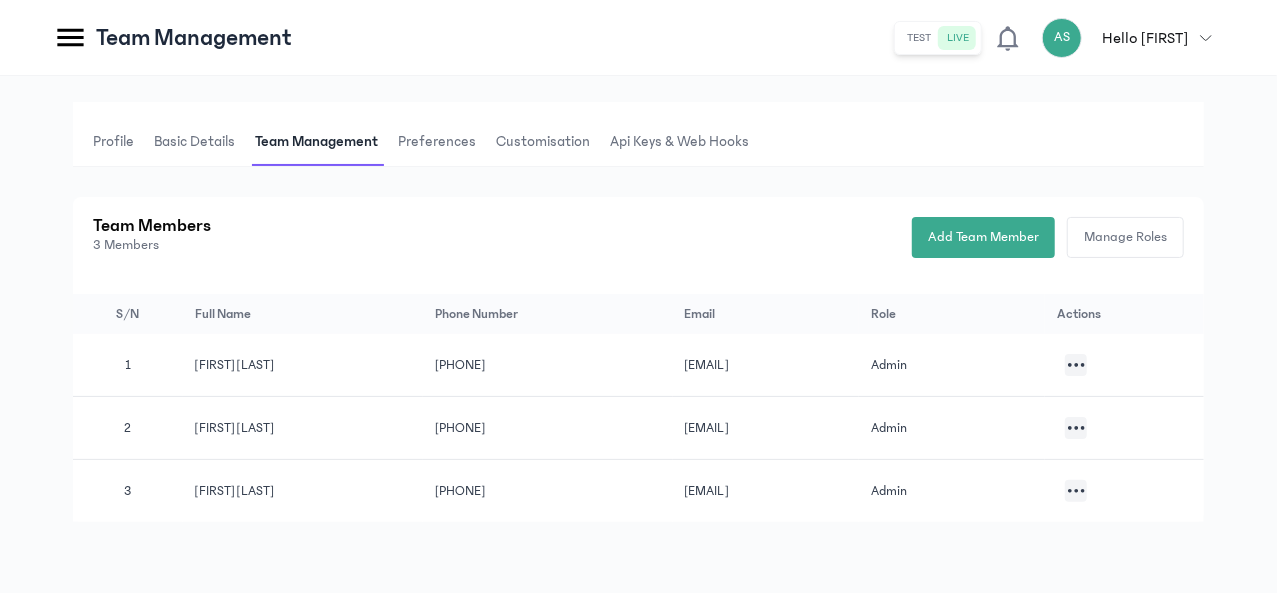 click on "Basic details" at bounding box center [194, 142] 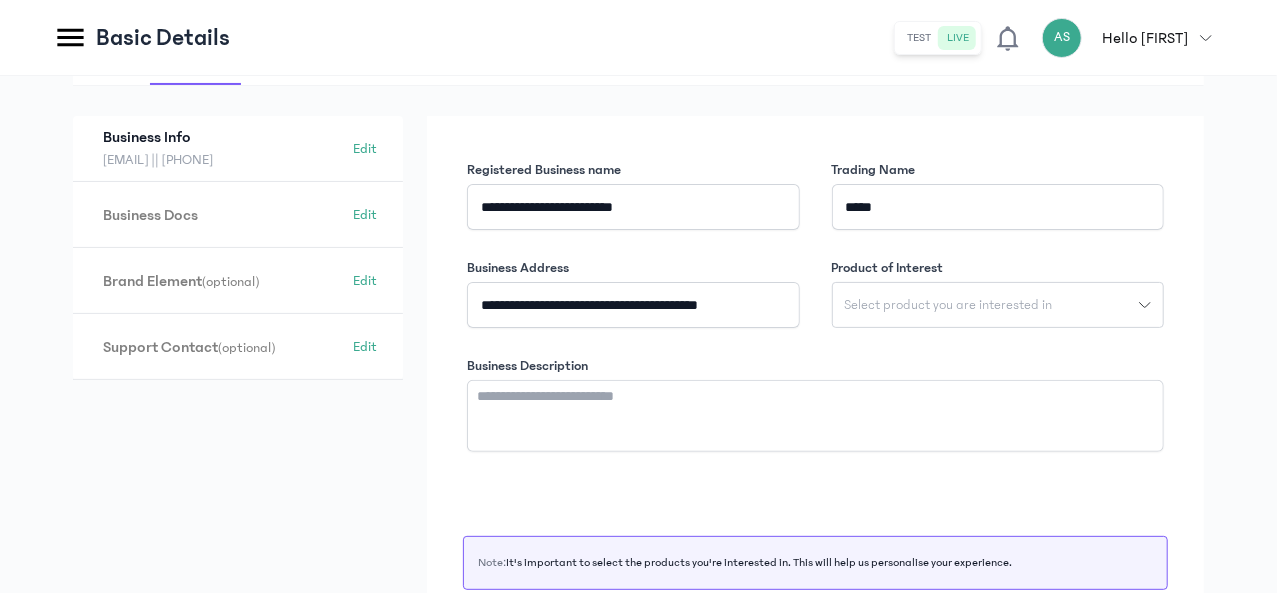 scroll, scrollTop: 282, scrollLeft: 0, axis: vertical 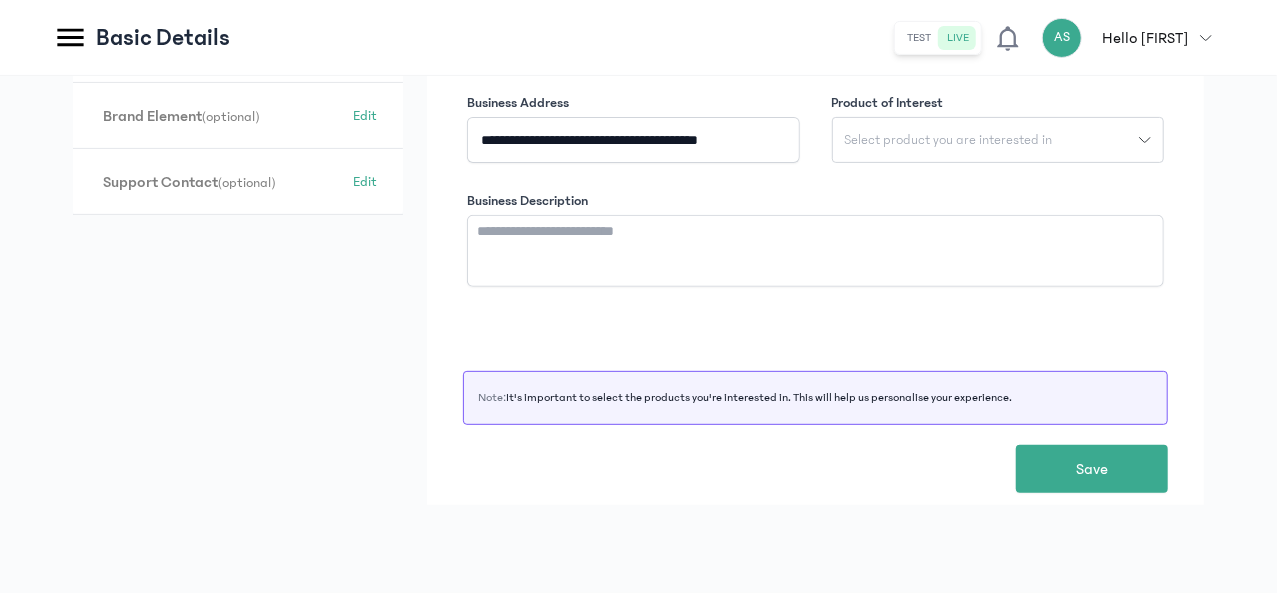 click 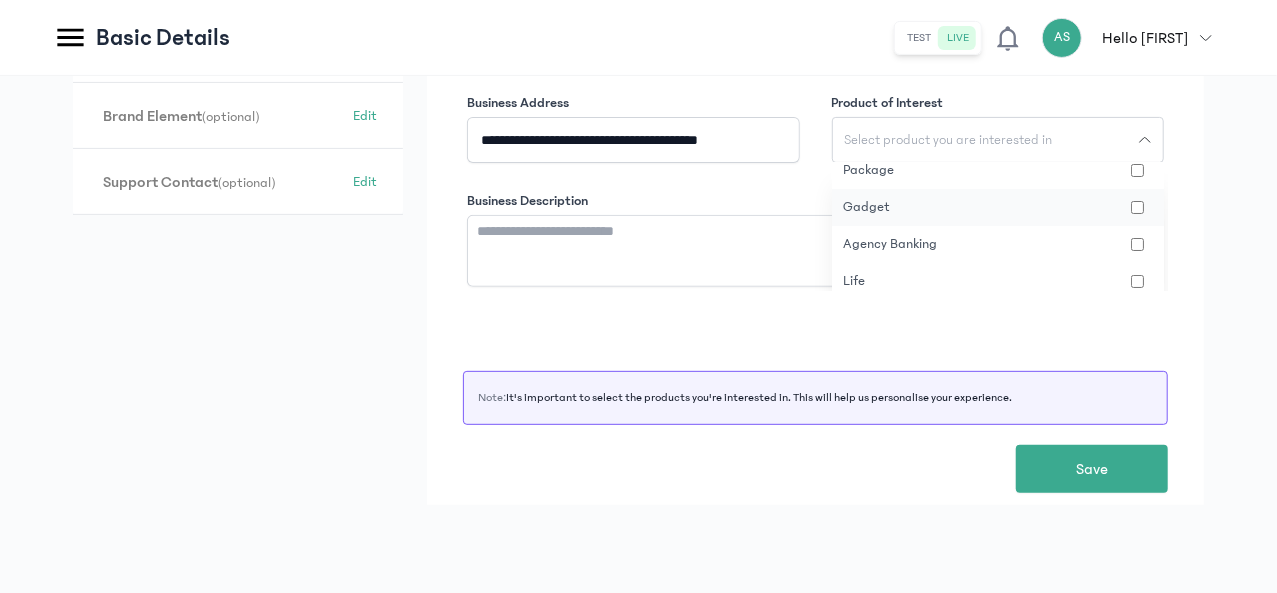 scroll, scrollTop: 0, scrollLeft: 0, axis: both 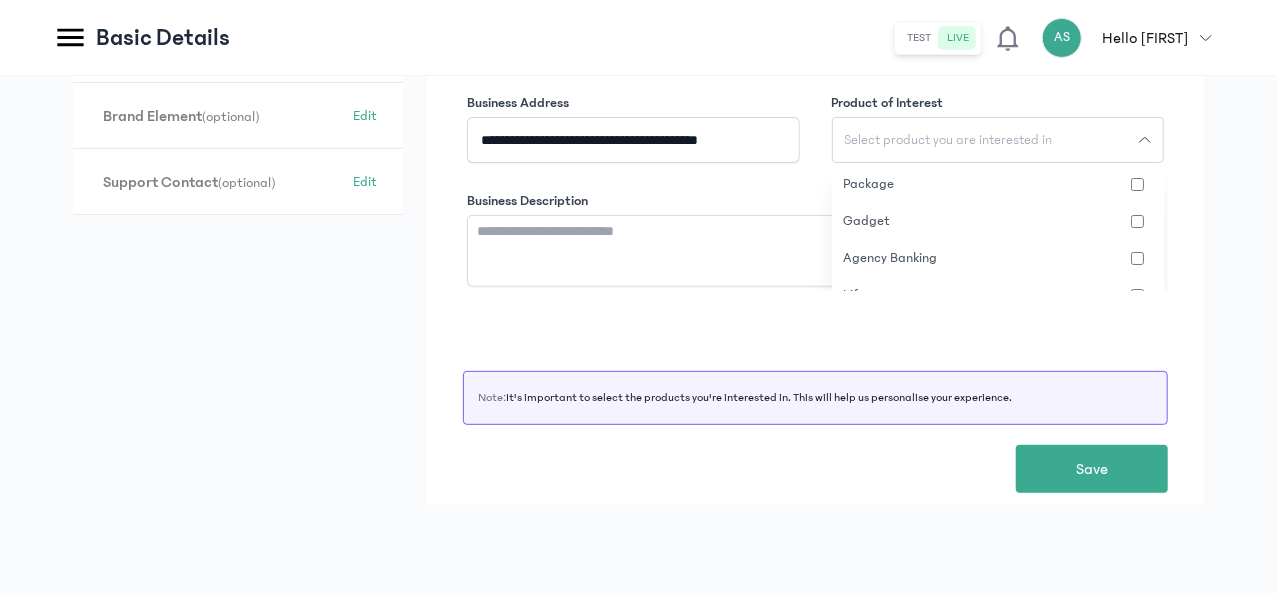 click on "**********" at bounding box center [638, 200] 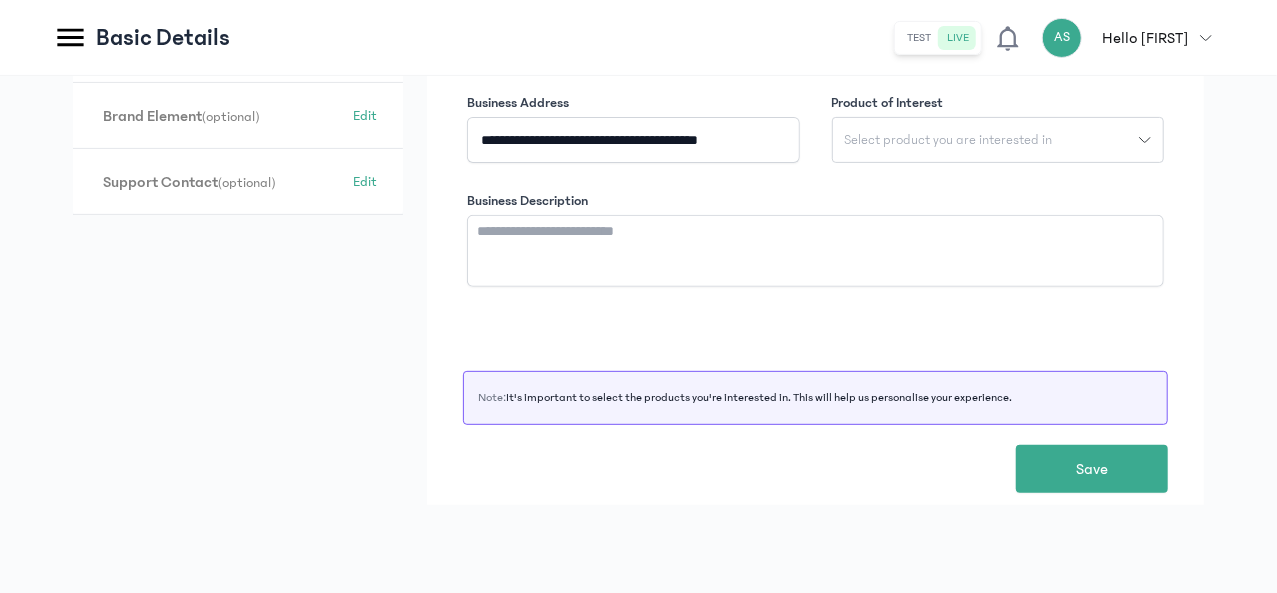 scroll, scrollTop: 0, scrollLeft: 0, axis: both 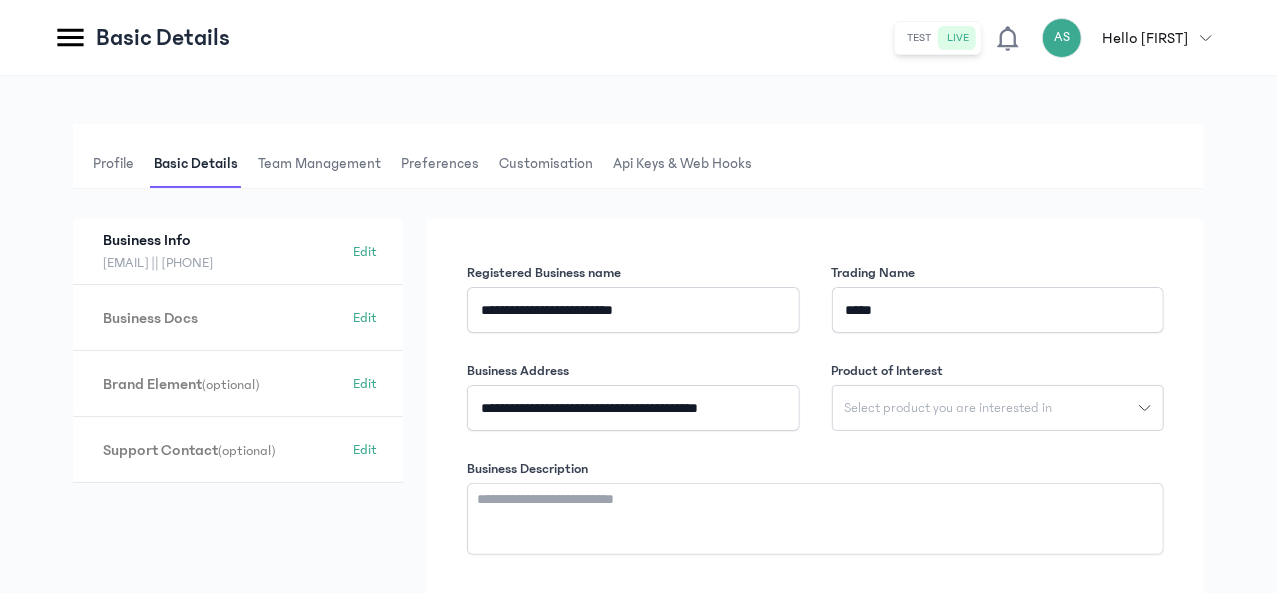 click on "Team Management" at bounding box center (319, 164) 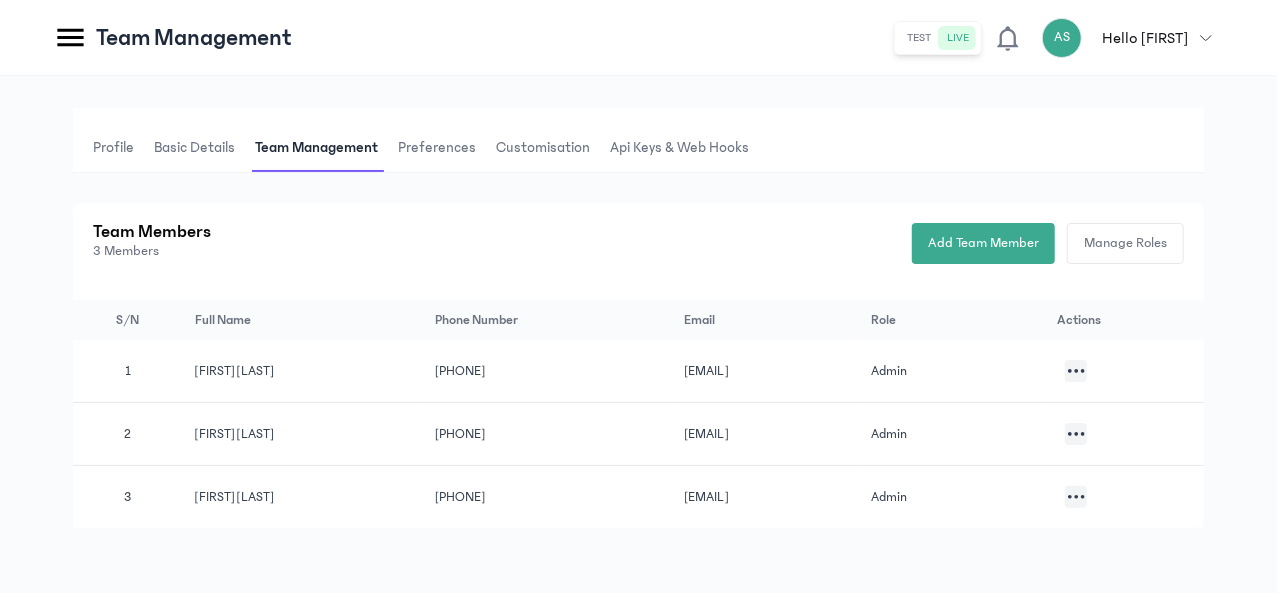 scroll, scrollTop: 22, scrollLeft: 0, axis: vertical 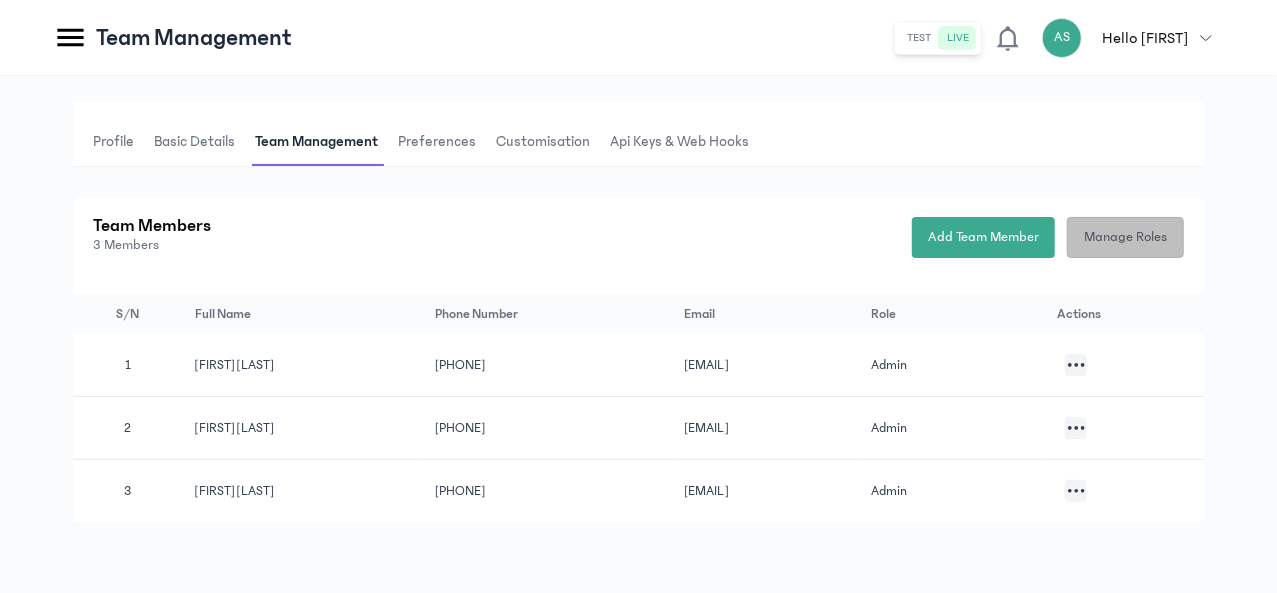 click on "Manage Roles" at bounding box center (1125, 237) 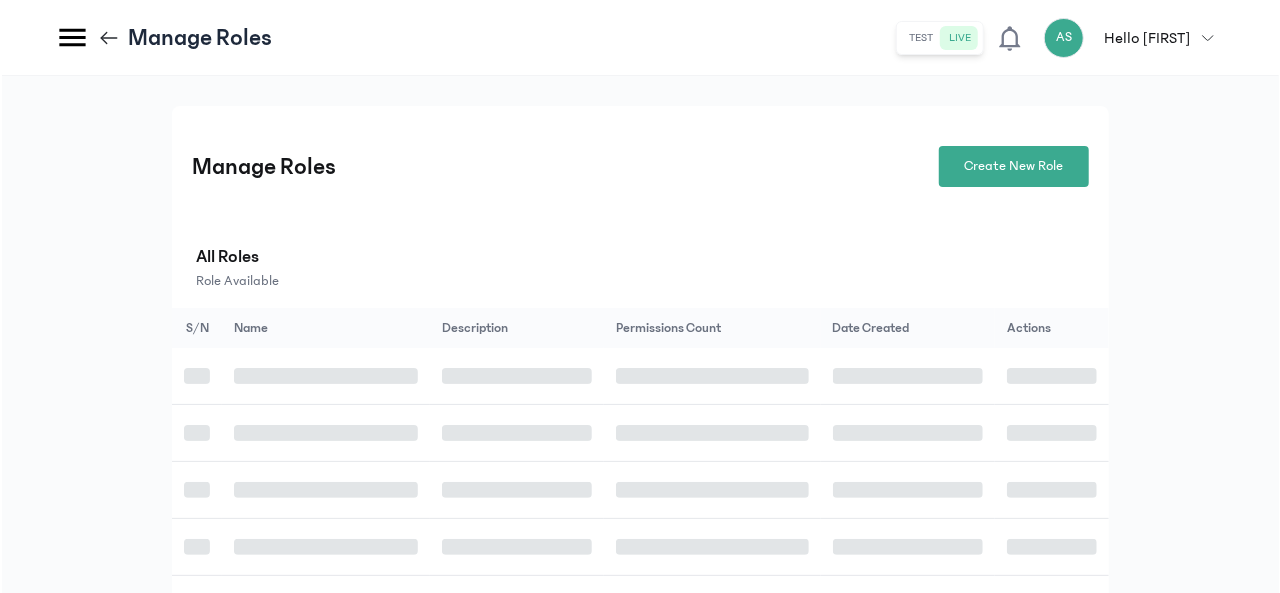 scroll, scrollTop: 0, scrollLeft: 0, axis: both 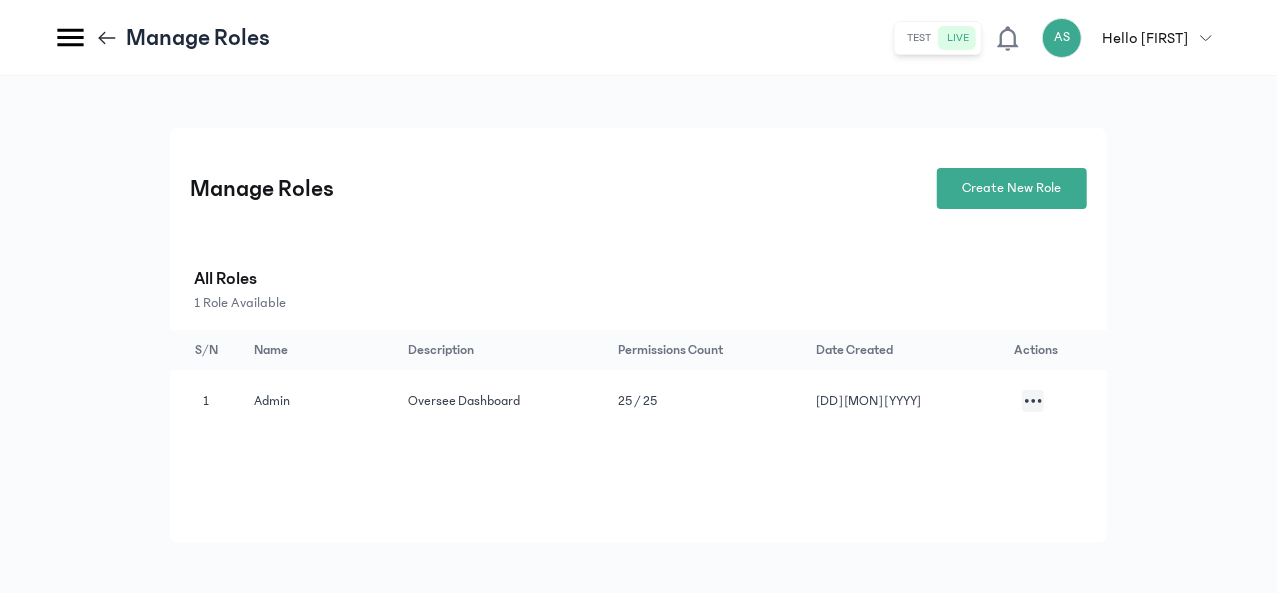 click 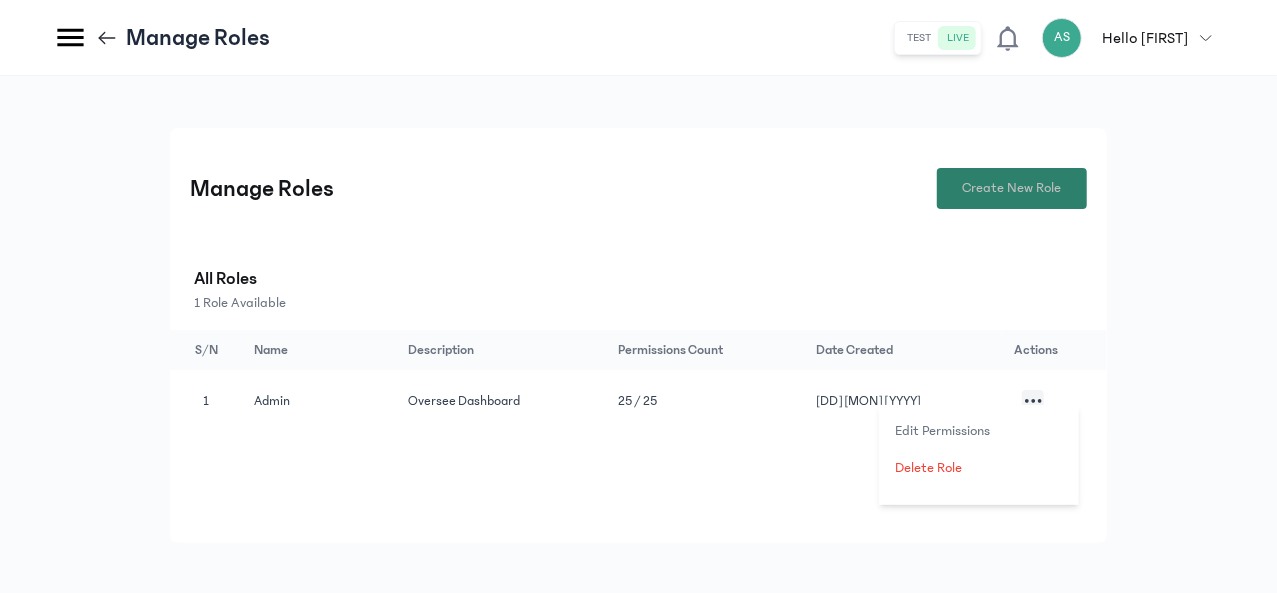 click on "Create New Role" at bounding box center [1011, 188] 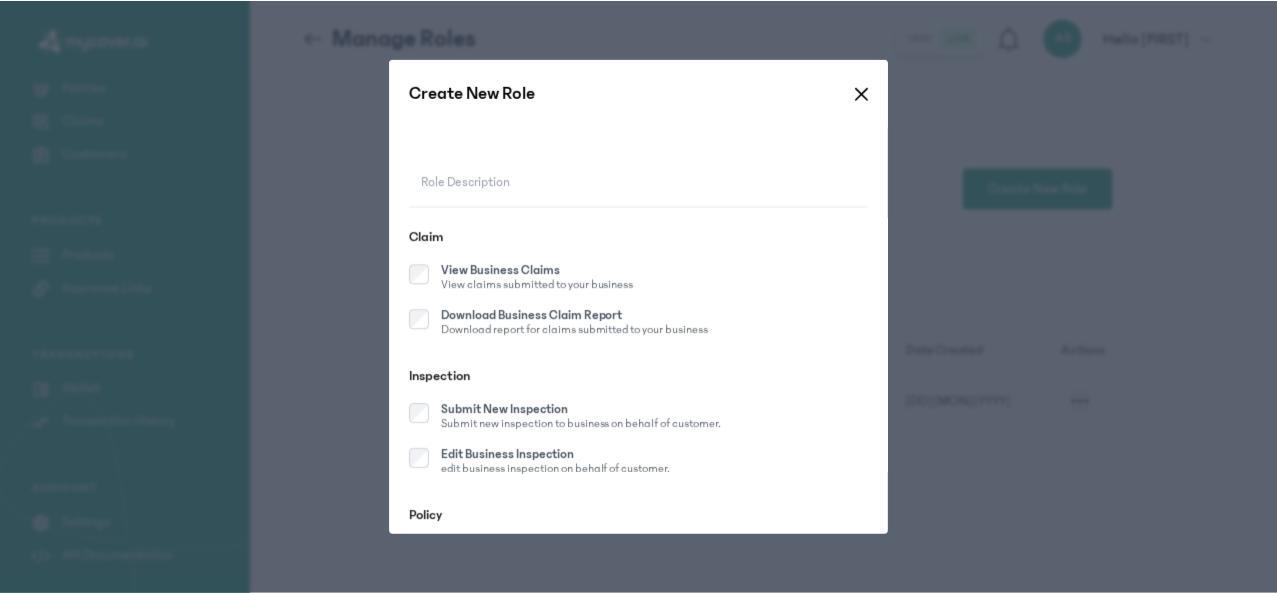 scroll, scrollTop: 0, scrollLeft: 0, axis: both 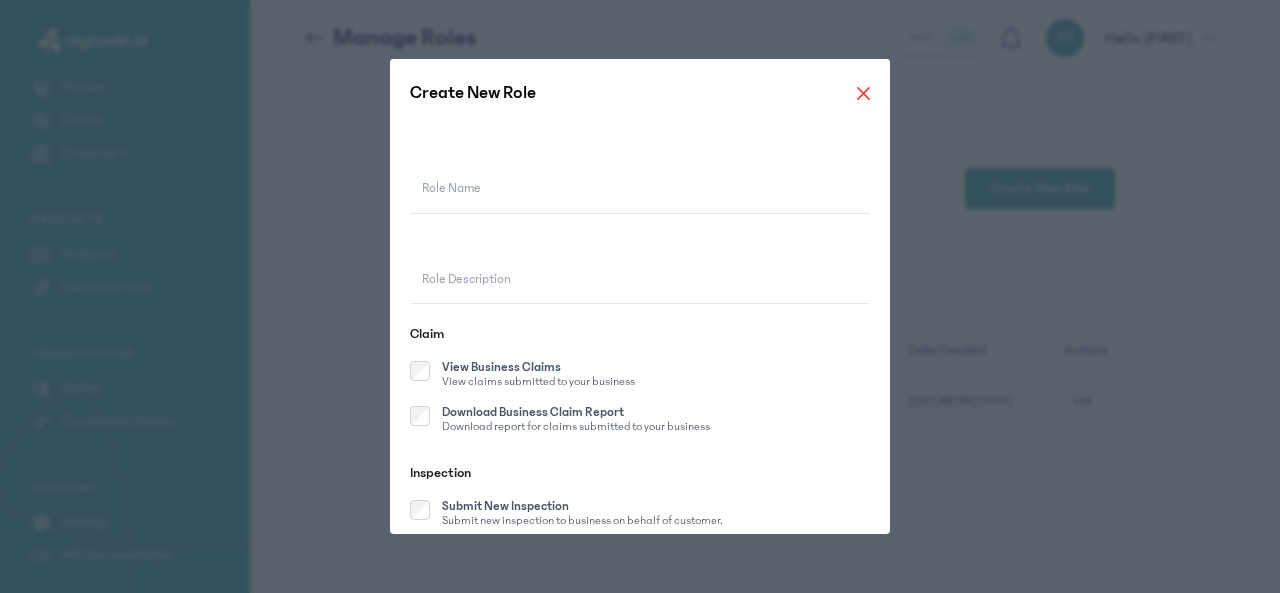 click 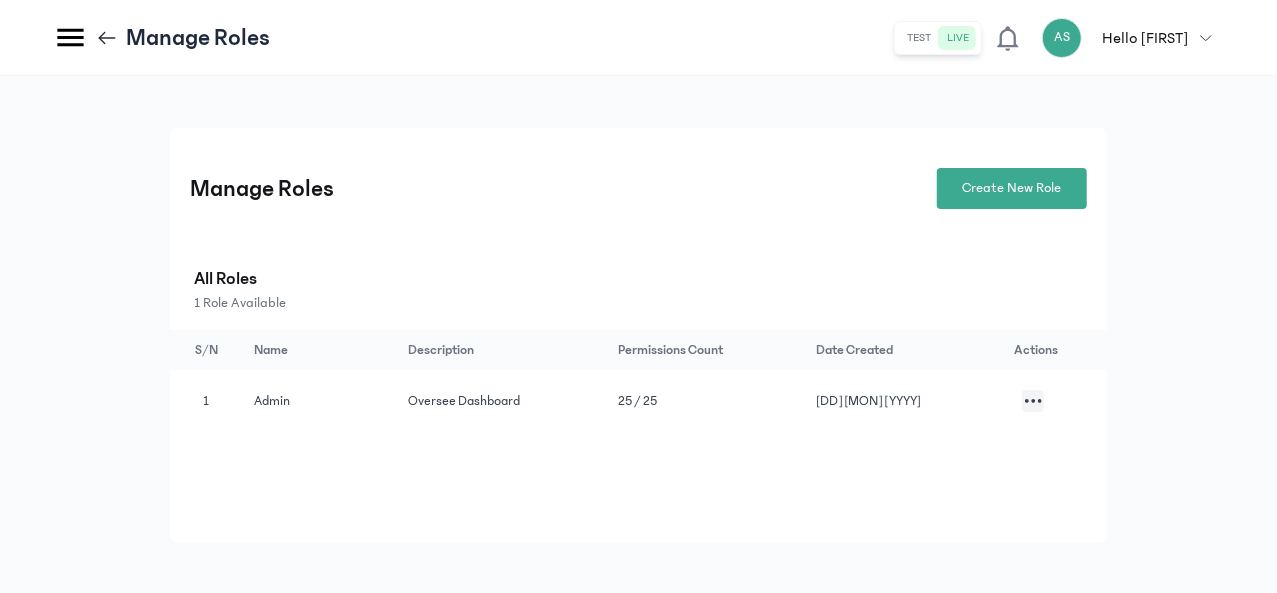 click 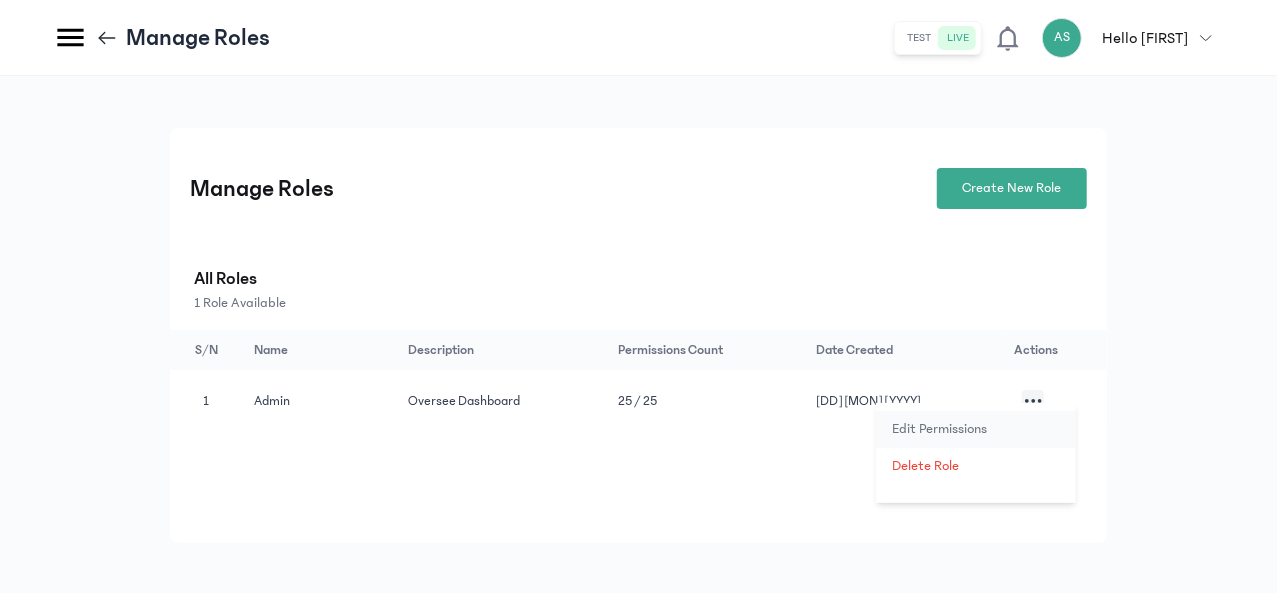 click on "Edit Permissions" 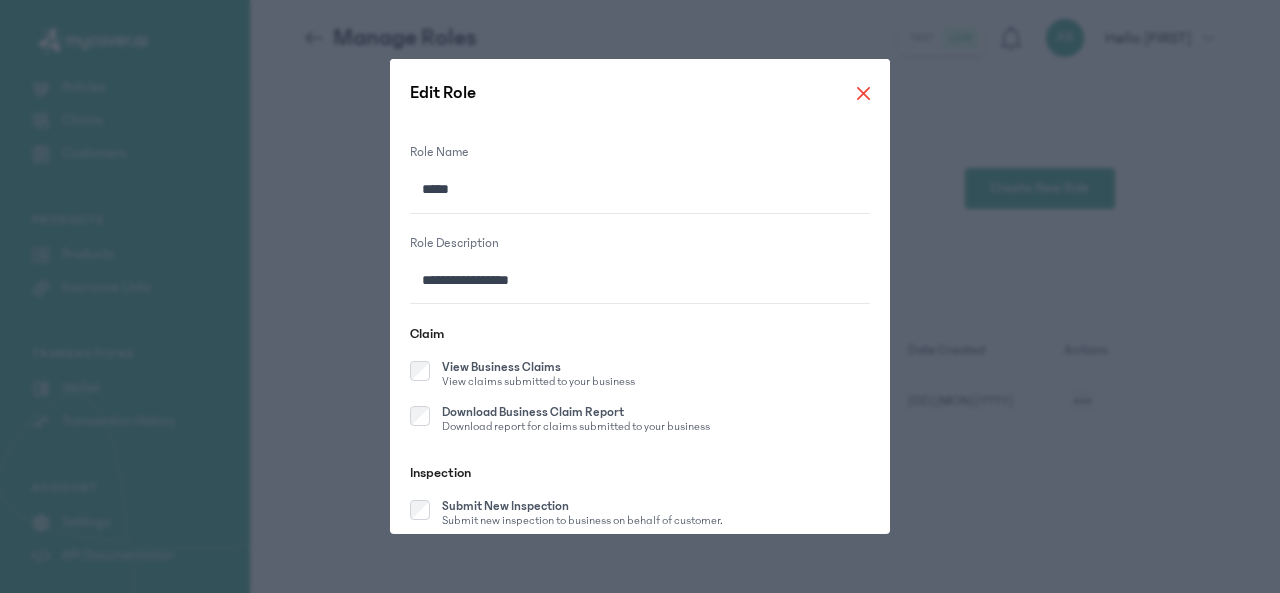 click 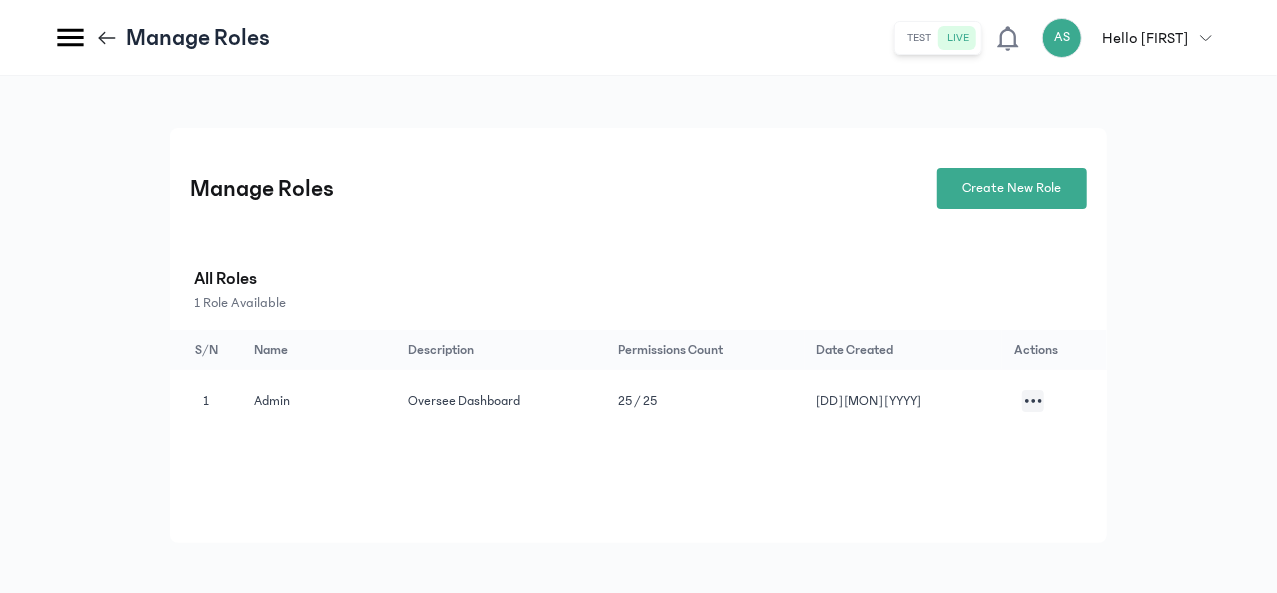 click 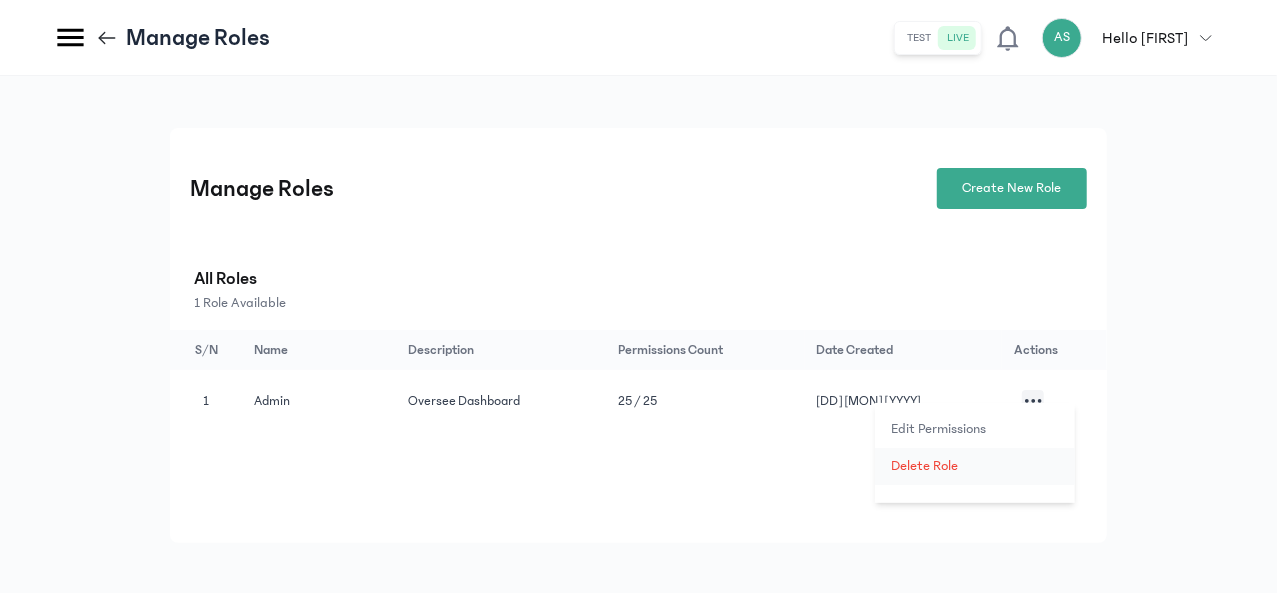 click on "Delete Role" 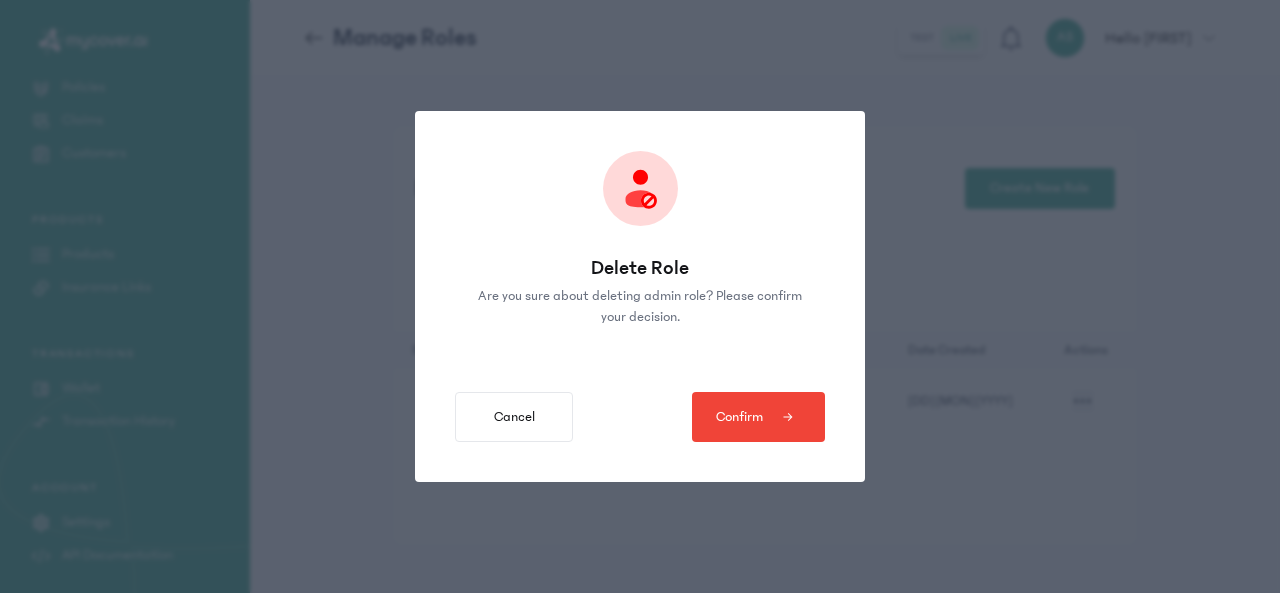 click on "Delete Role Are you sure about deleting admin role? Please confirm your decision. Cancel Confirm" 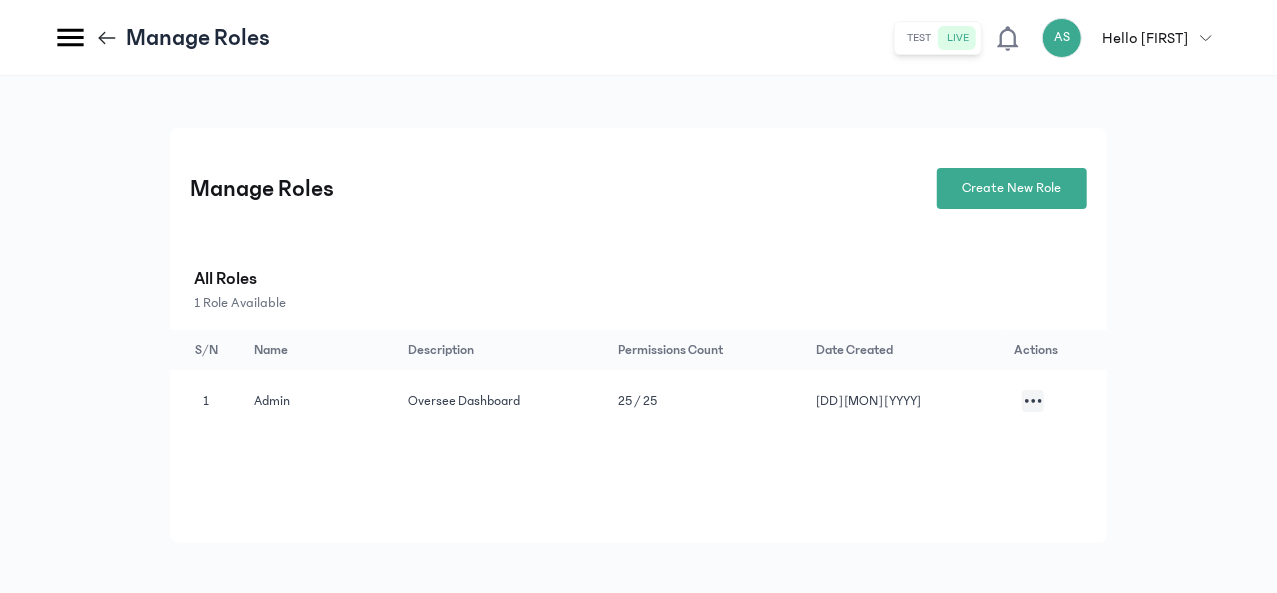 click 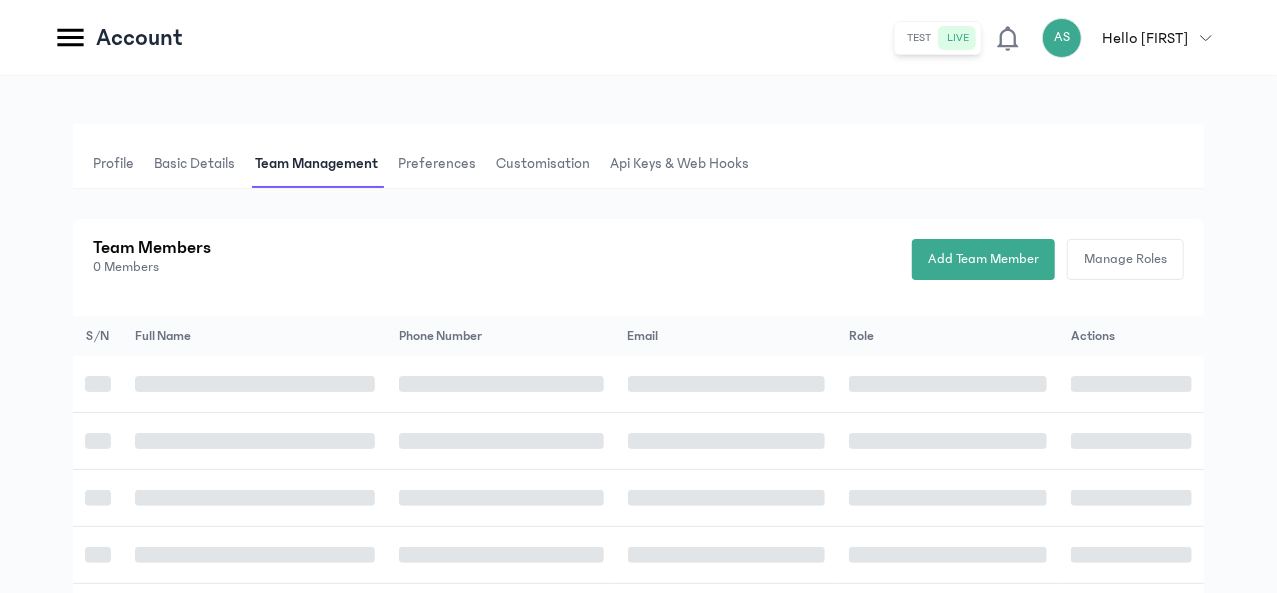 scroll, scrollTop: 22, scrollLeft: 0, axis: vertical 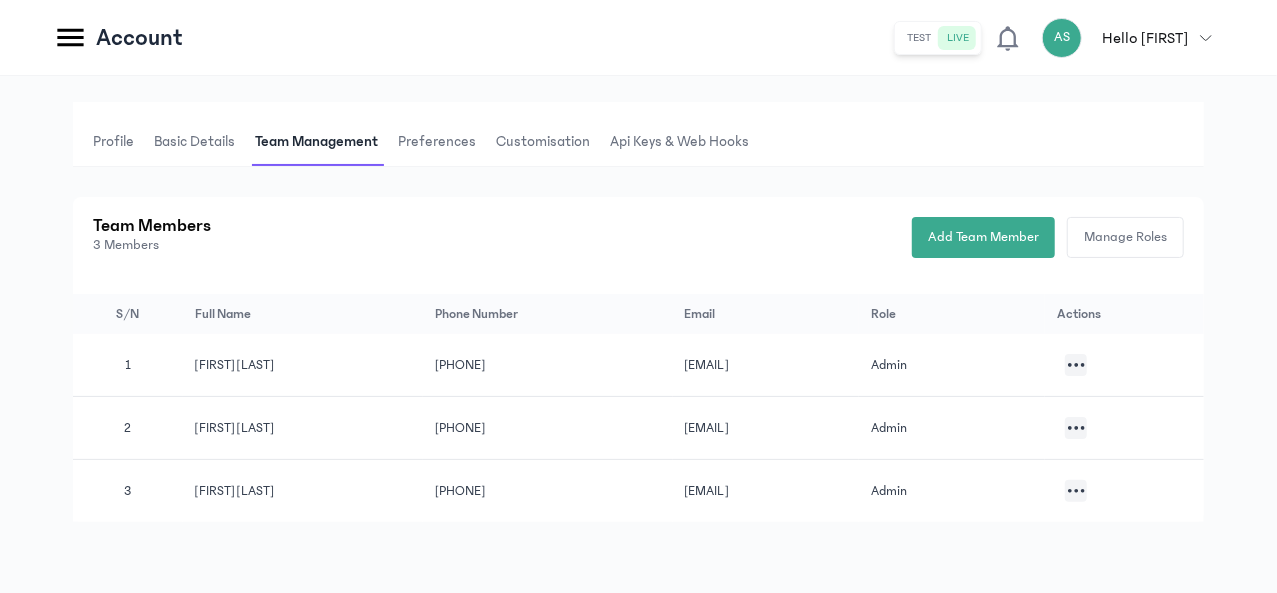 click on "Preferences" at bounding box center [437, 142] 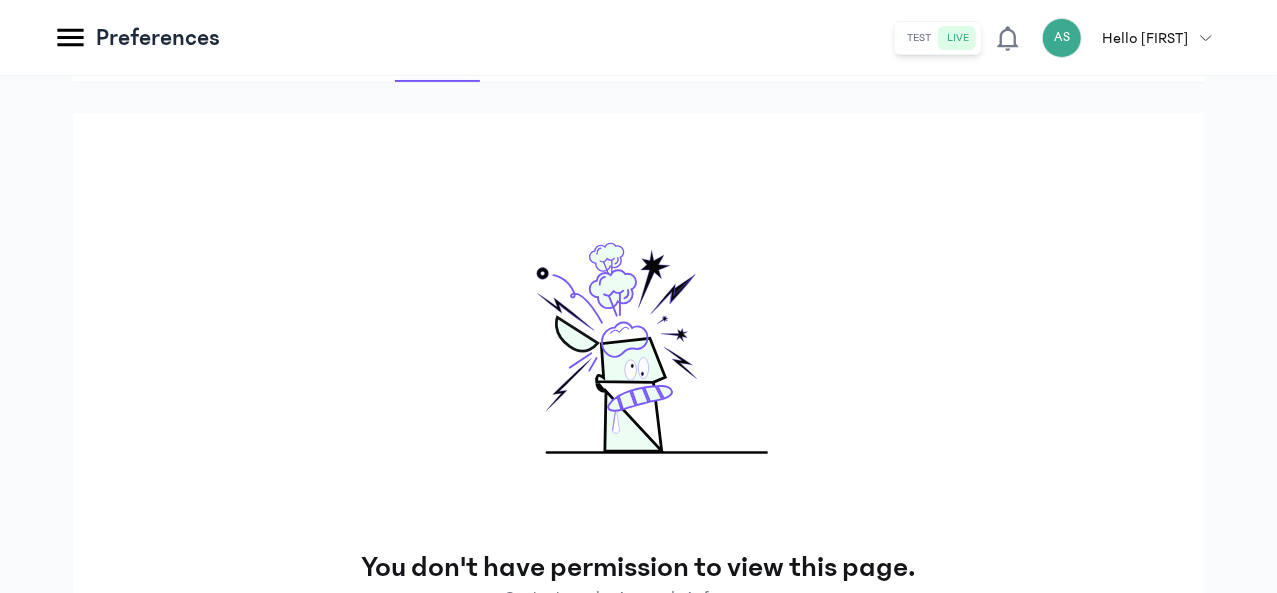 scroll, scrollTop: 0, scrollLeft: 0, axis: both 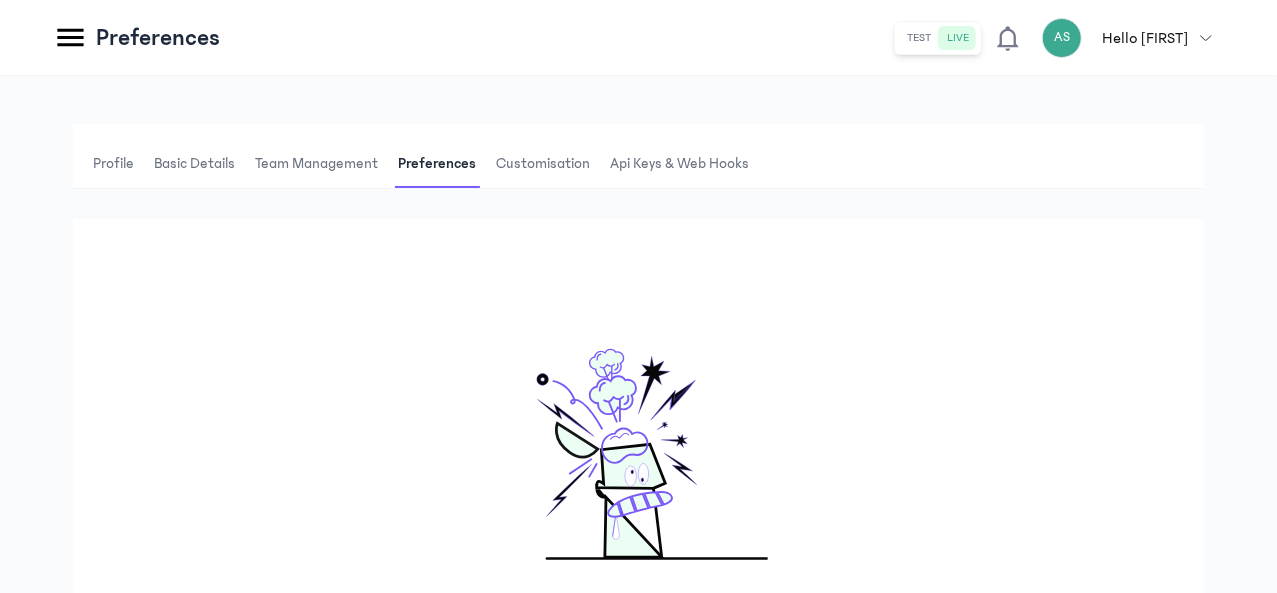 click on "Customisation" at bounding box center (543, 164) 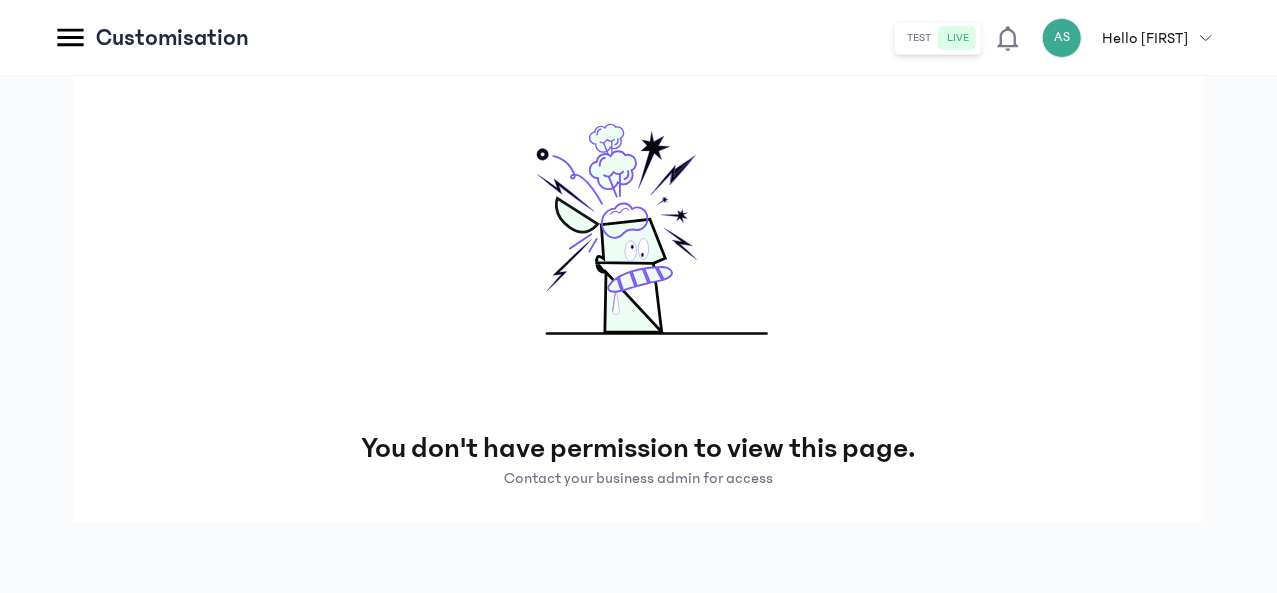 scroll, scrollTop: 0, scrollLeft: 0, axis: both 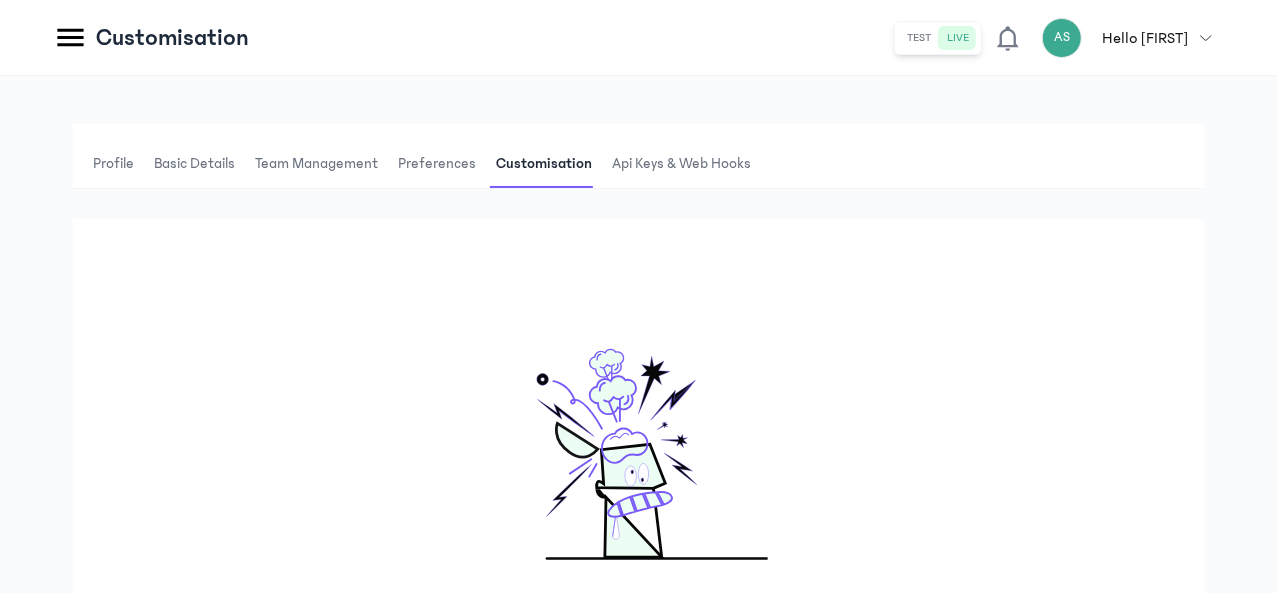 click on "Api Keys & Web hooks" at bounding box center [681, 164] 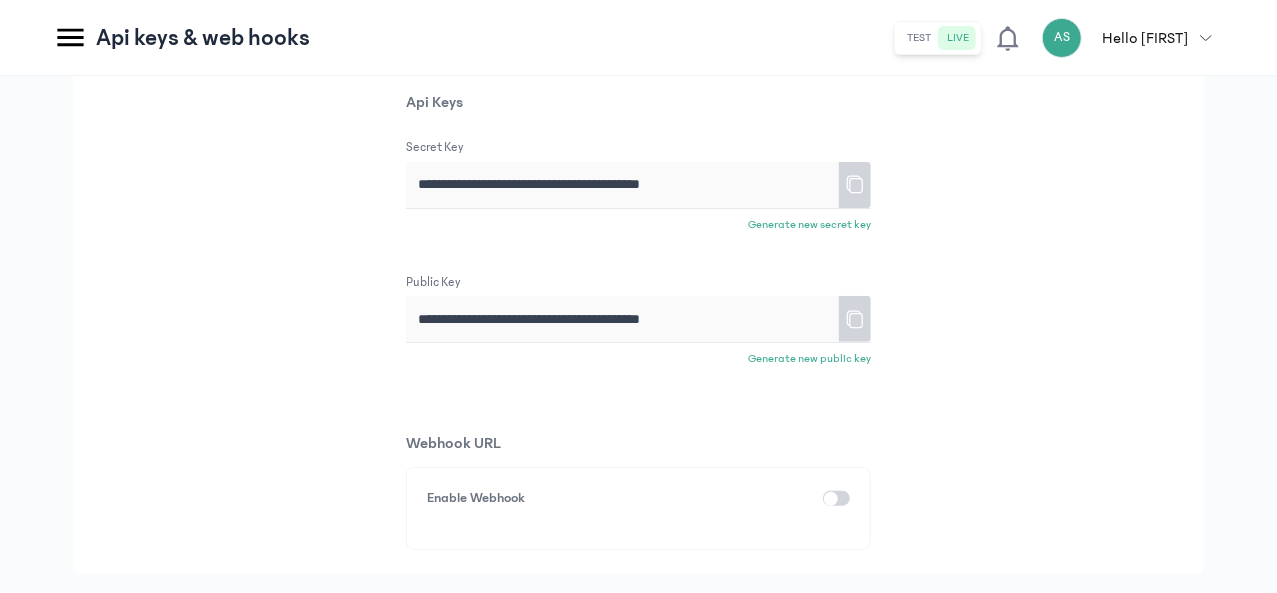 scroll, scrollTop: 236, scrollLeft: 0, axis: vertical 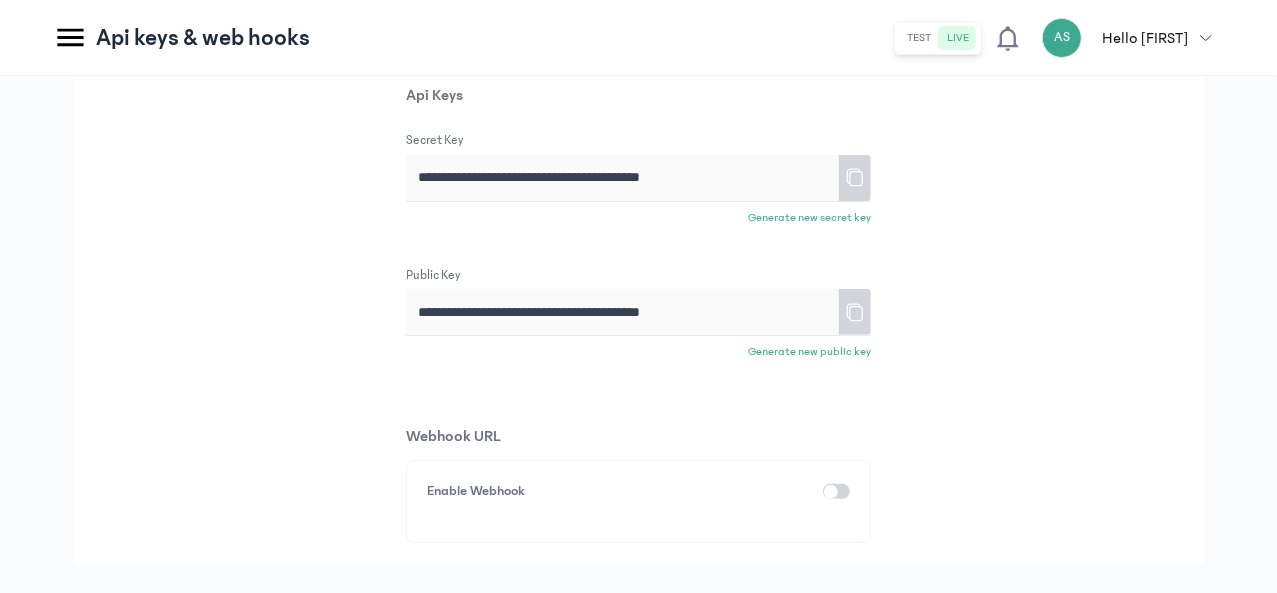 click on "API Documentation" at bounding box center (-133, 555) 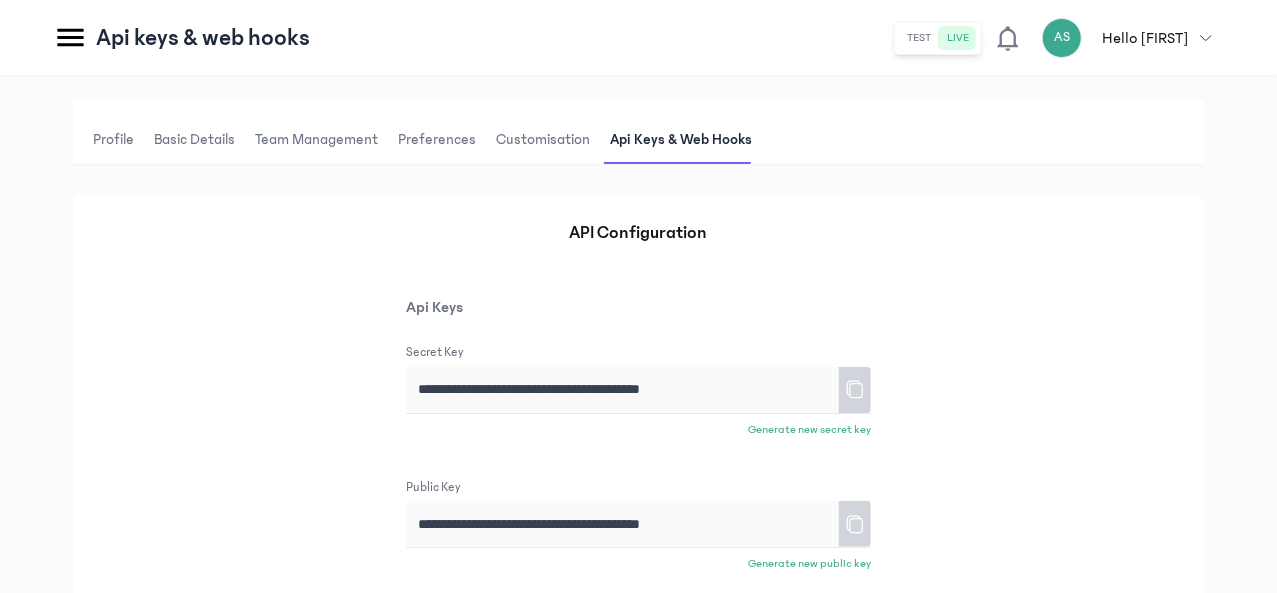 scroll, scrollTop: 0, scrollLeft: 0, axis: both 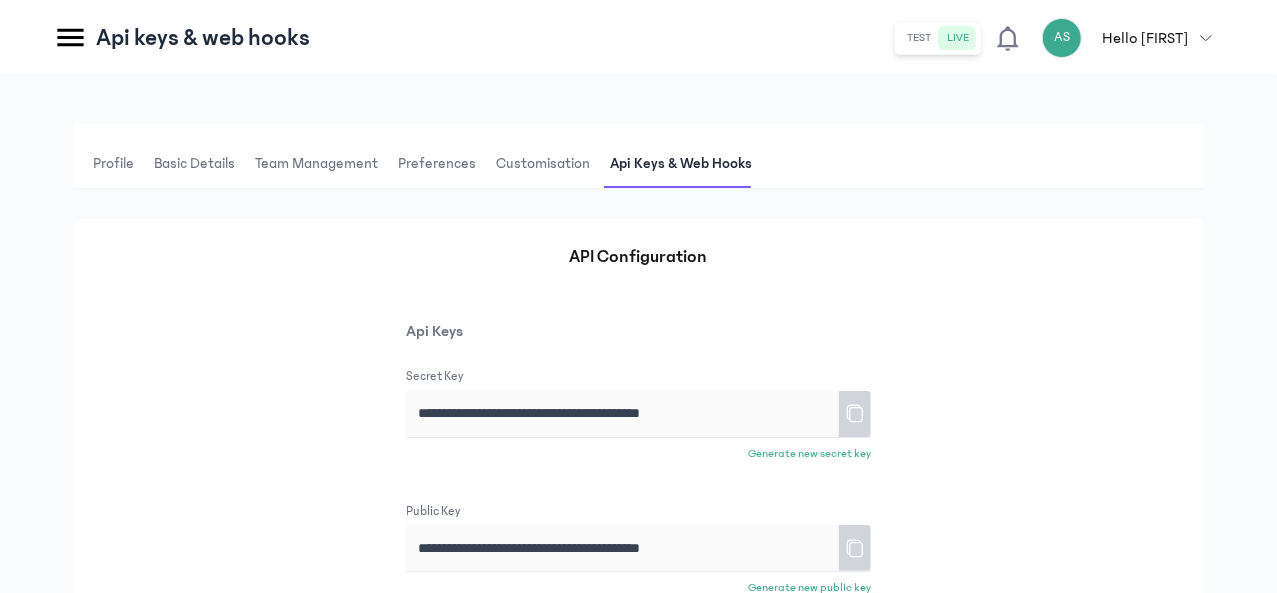 click on "Analytics" at bounding box center (-162, 217) 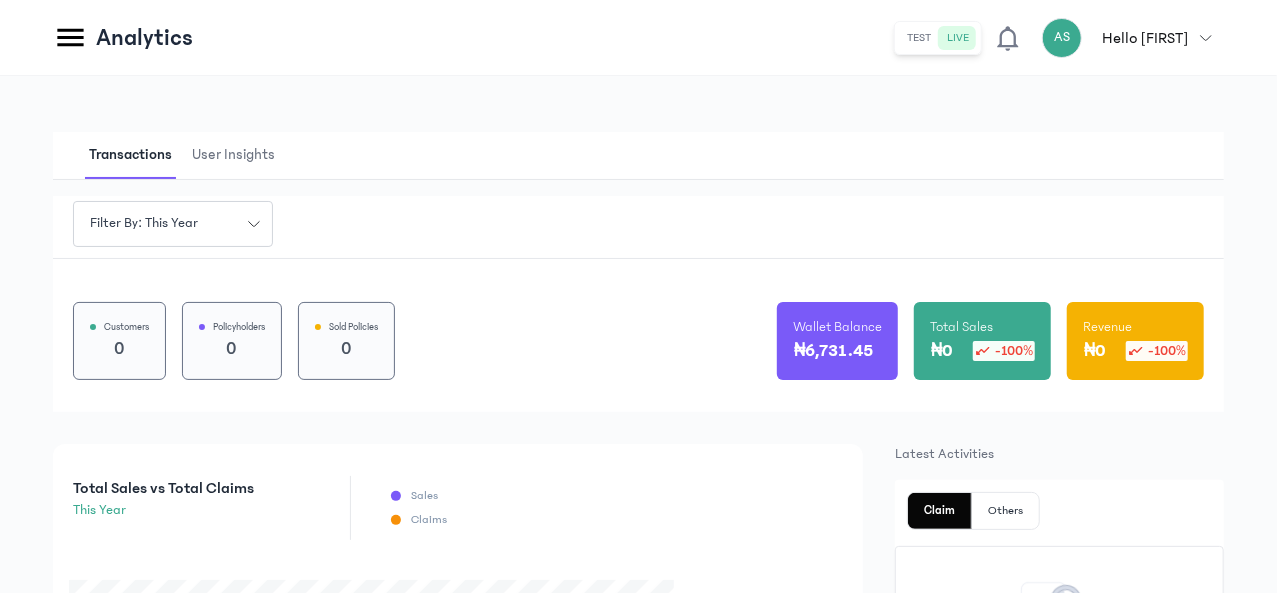 click on "Filter by: this year" 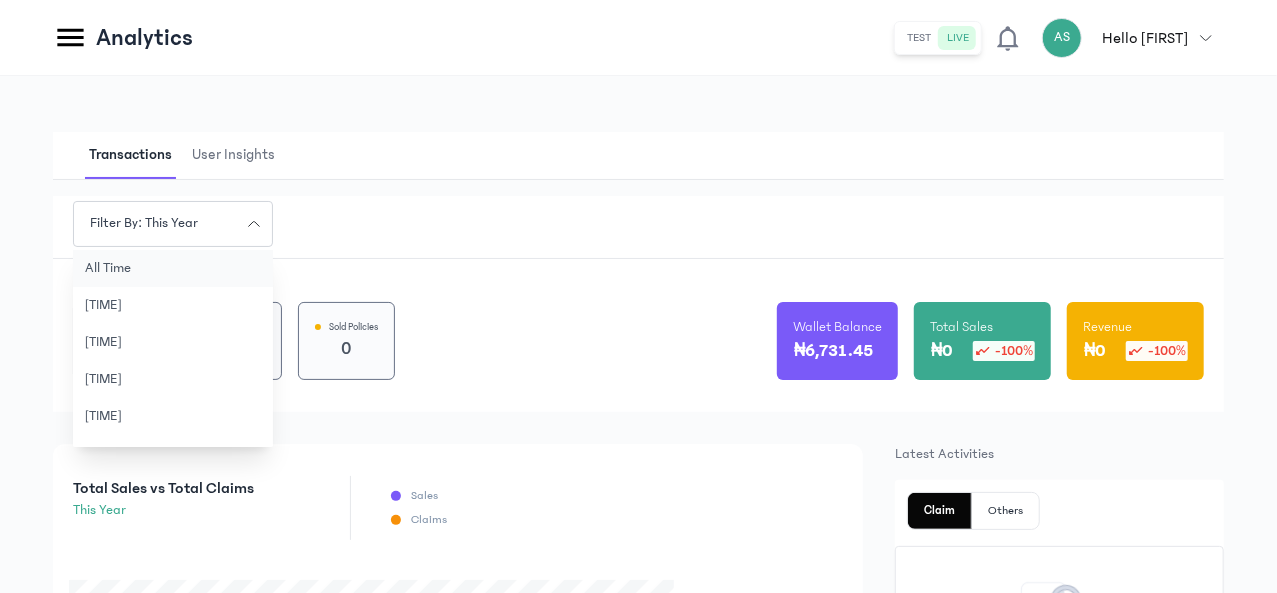 click on "all time" 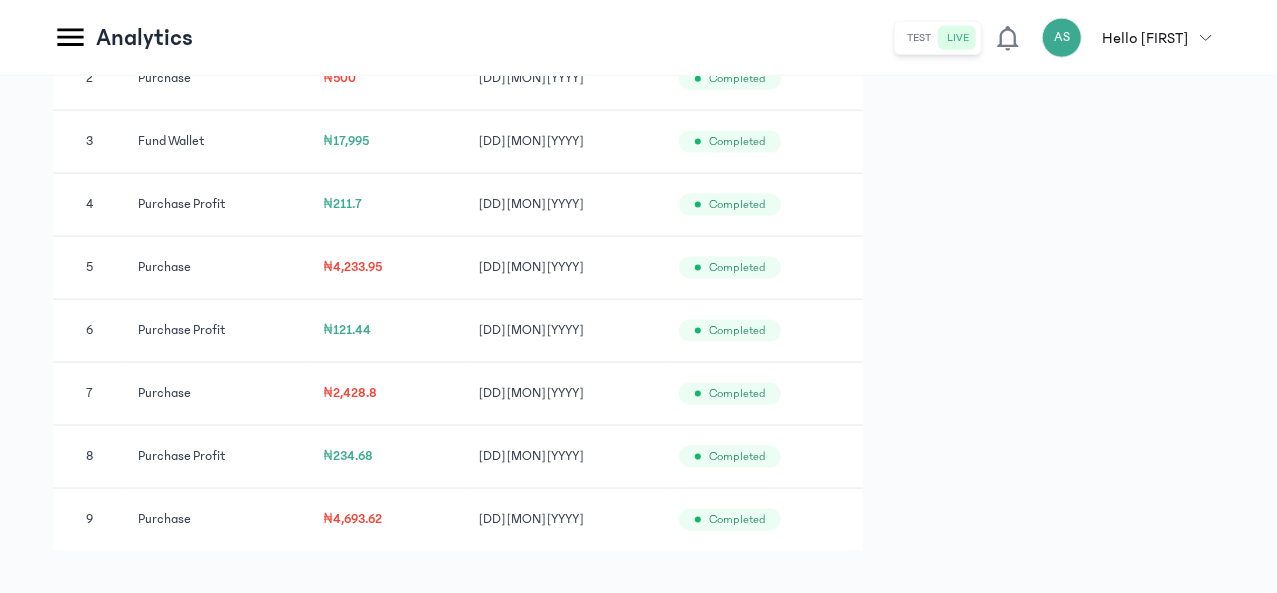 scroll, scrollTop: 1336, scrollLeft: 0, axis: vertical 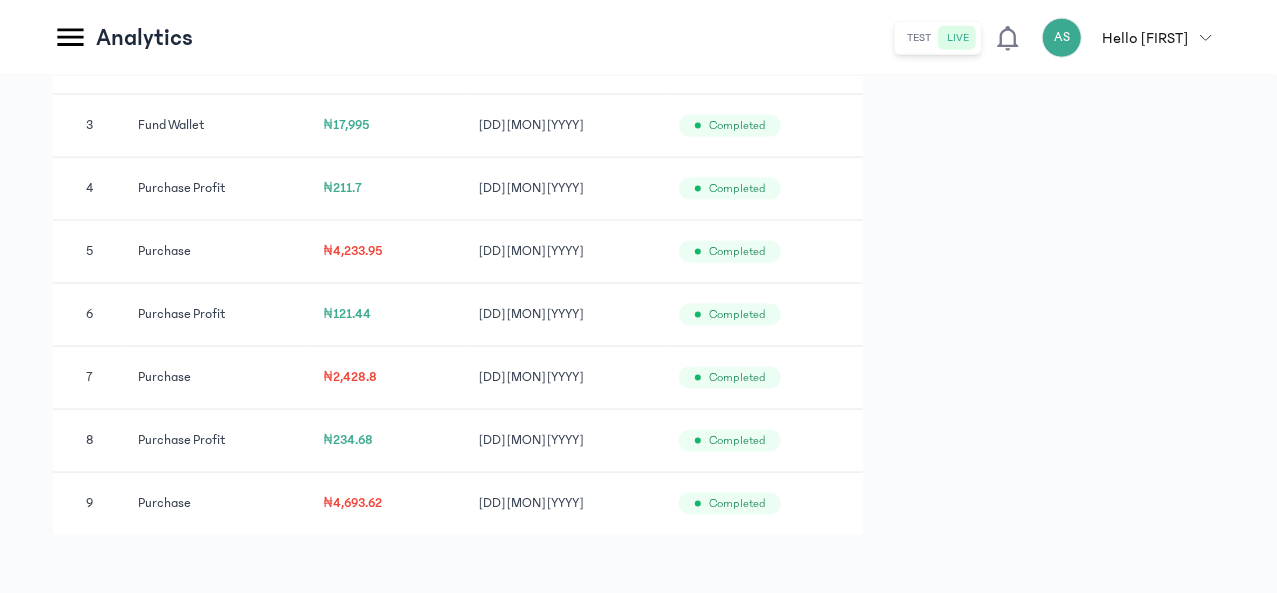 click on "Settings" at bounding box center (-164, 522) 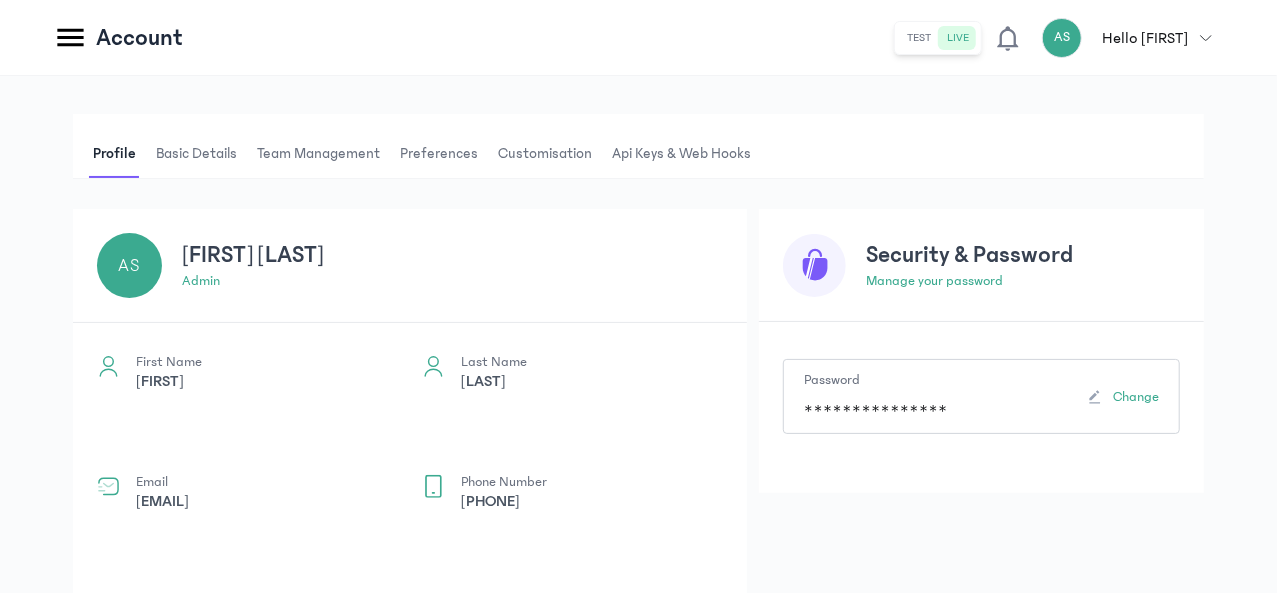 scroll, scrollTop: 0, scrollLeft: 0, axis: both 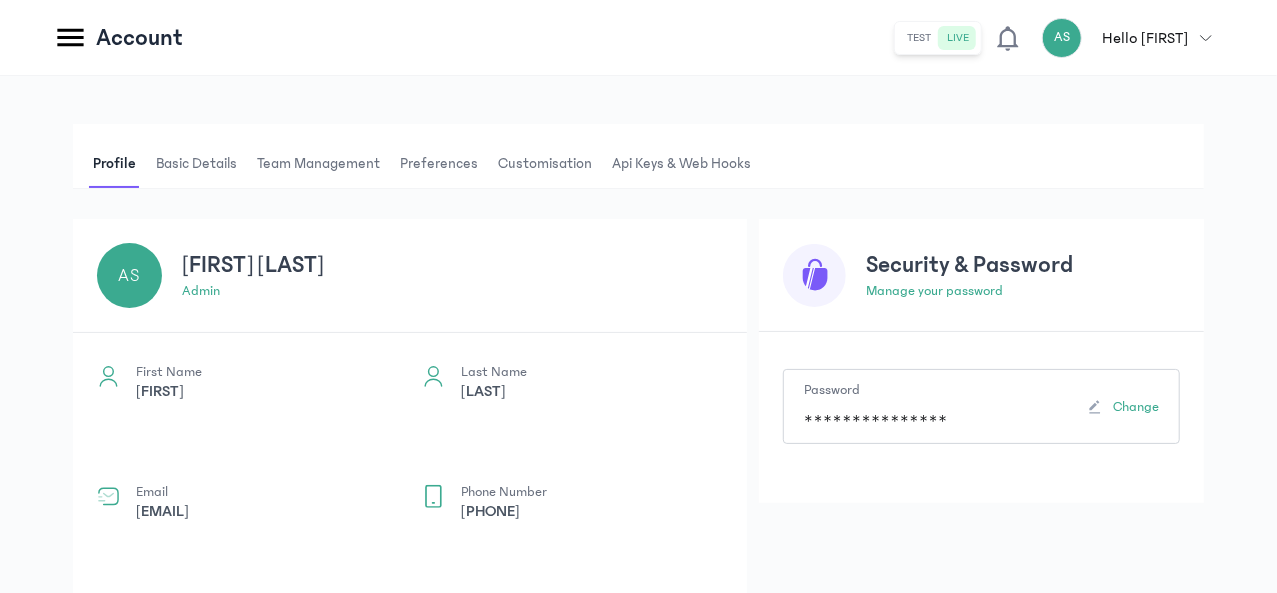 click on "Team Management" at bounding box center (318, 164) 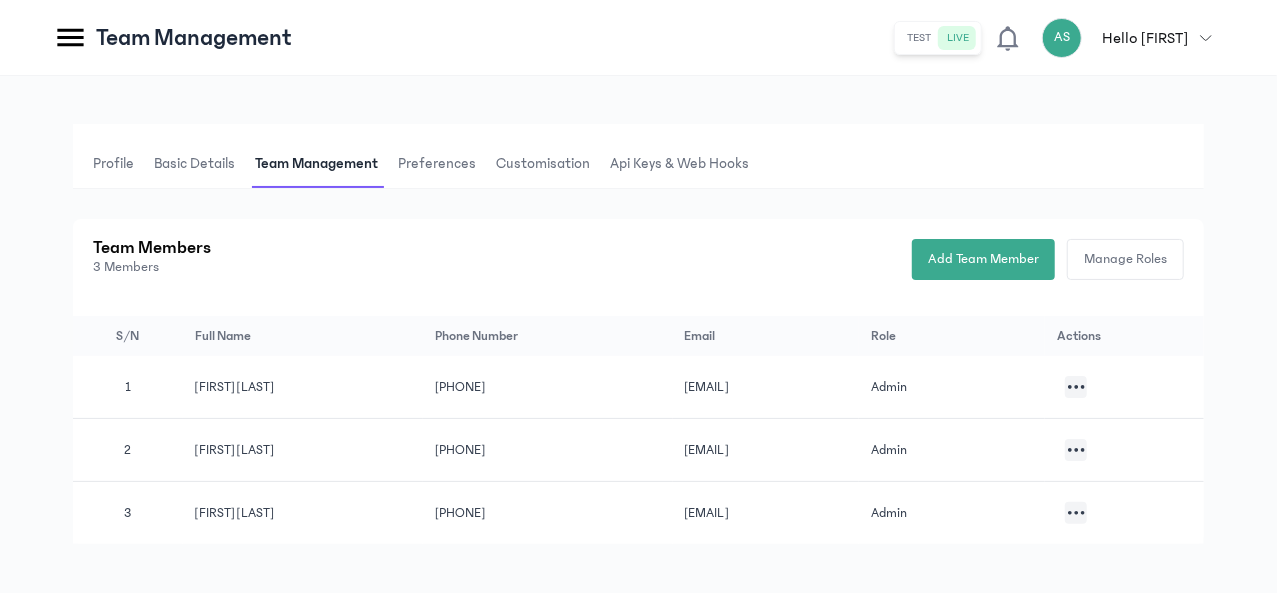 click on "Basic details" at bounding box center (194, 164) 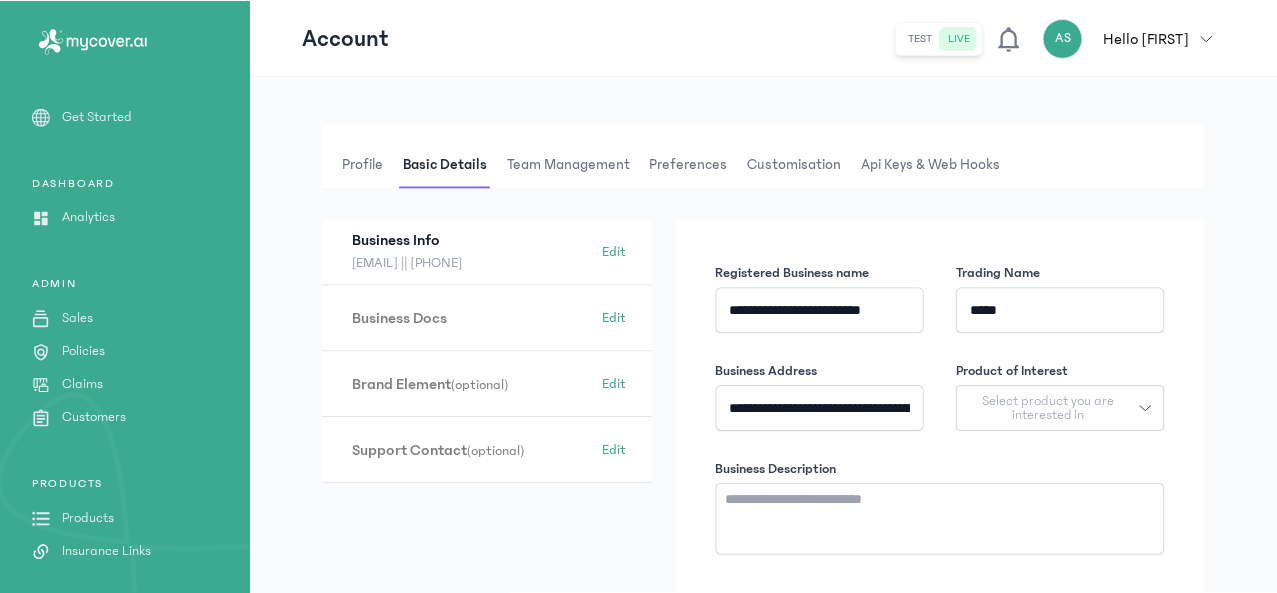 scroll, scrollTop: 0, scrollLeft: 0, axis: both 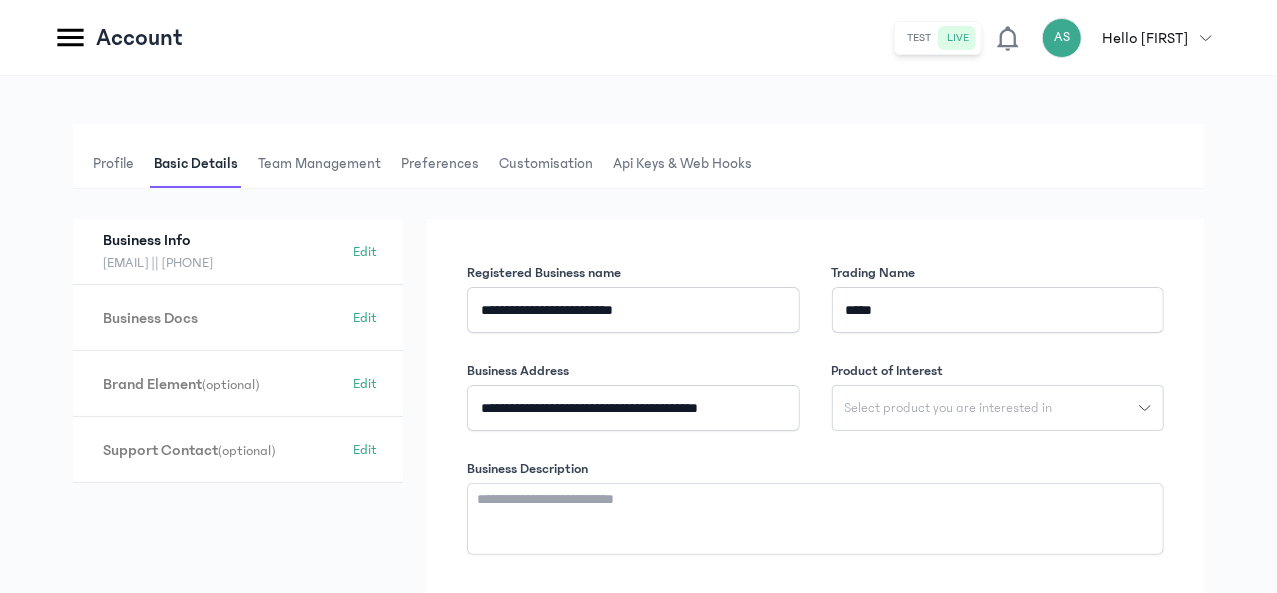 click on "Team Management" at bounding box center [319, 164] 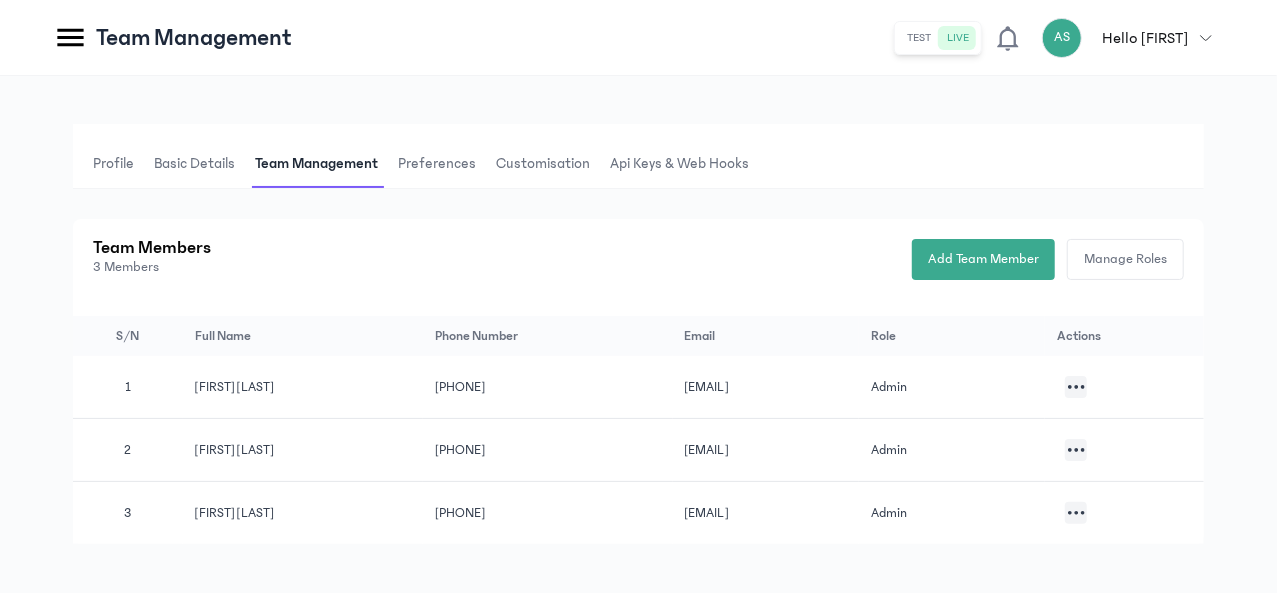 scroll, scrollTop: 264, scrollLeft: 0, axis: vertical 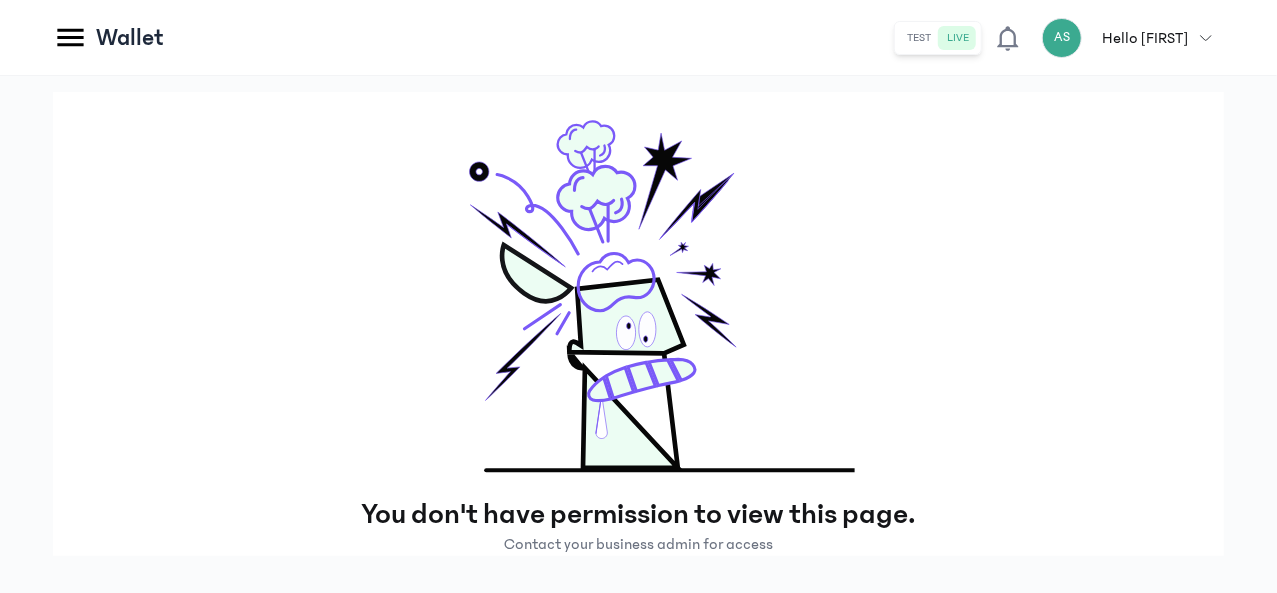 click on "Settings" at bounding box center [-164, 522] 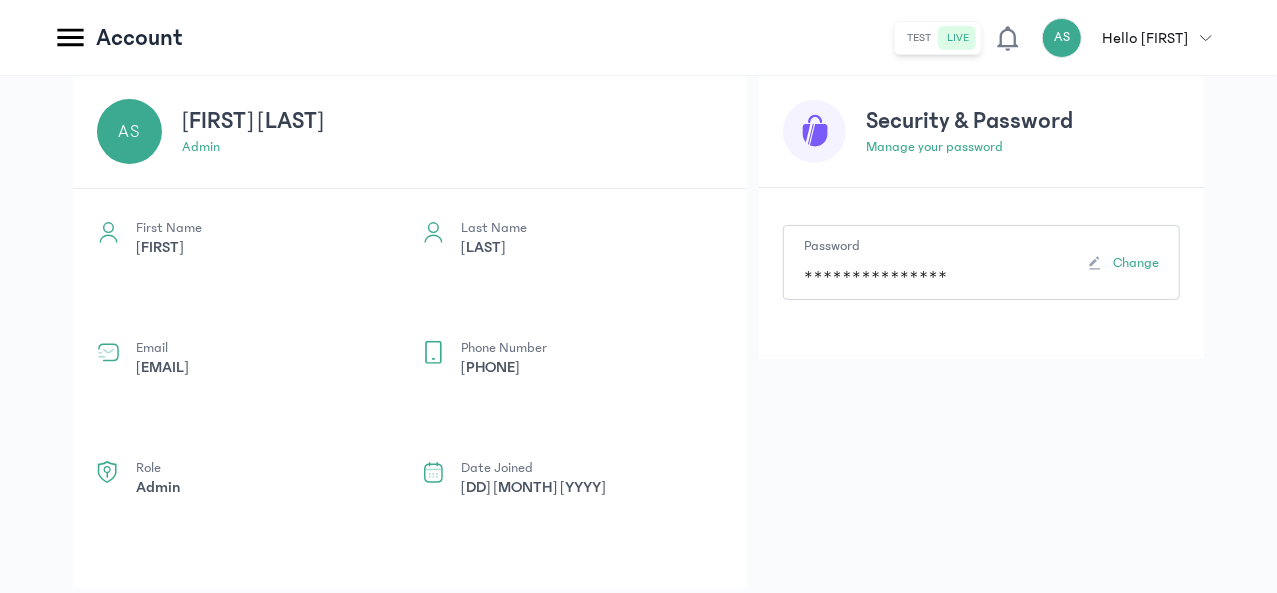 scroll, scrollTop: 143, scrollLeft: 0, axis: vertical 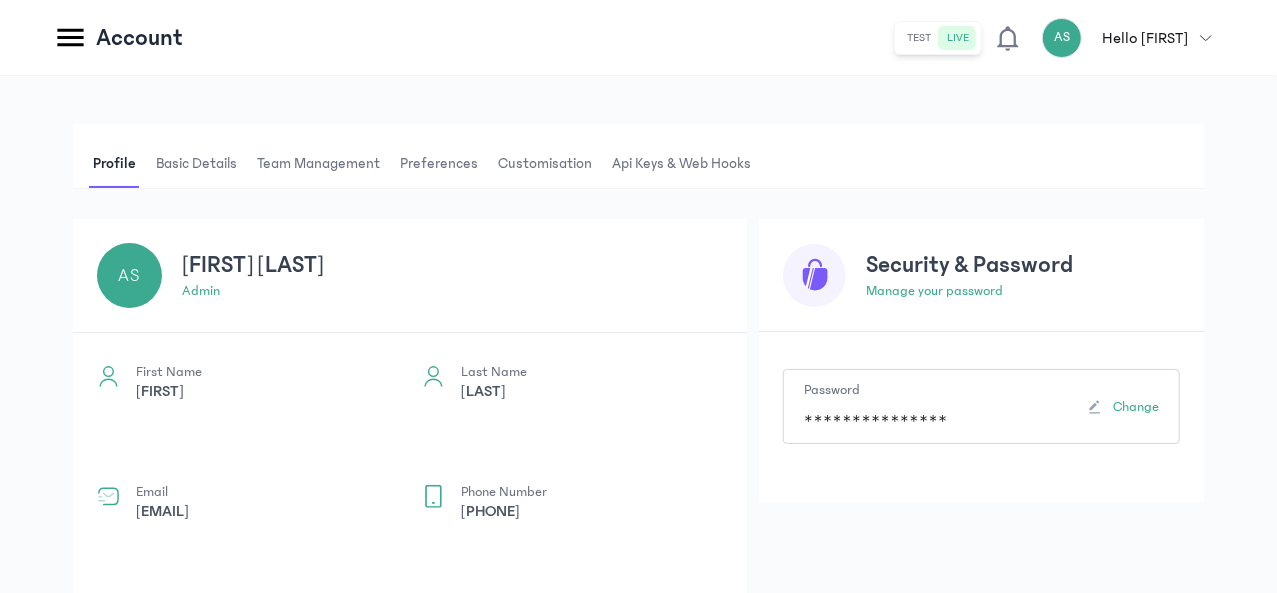 click on "Team Management" at bounding box center [318, 164] 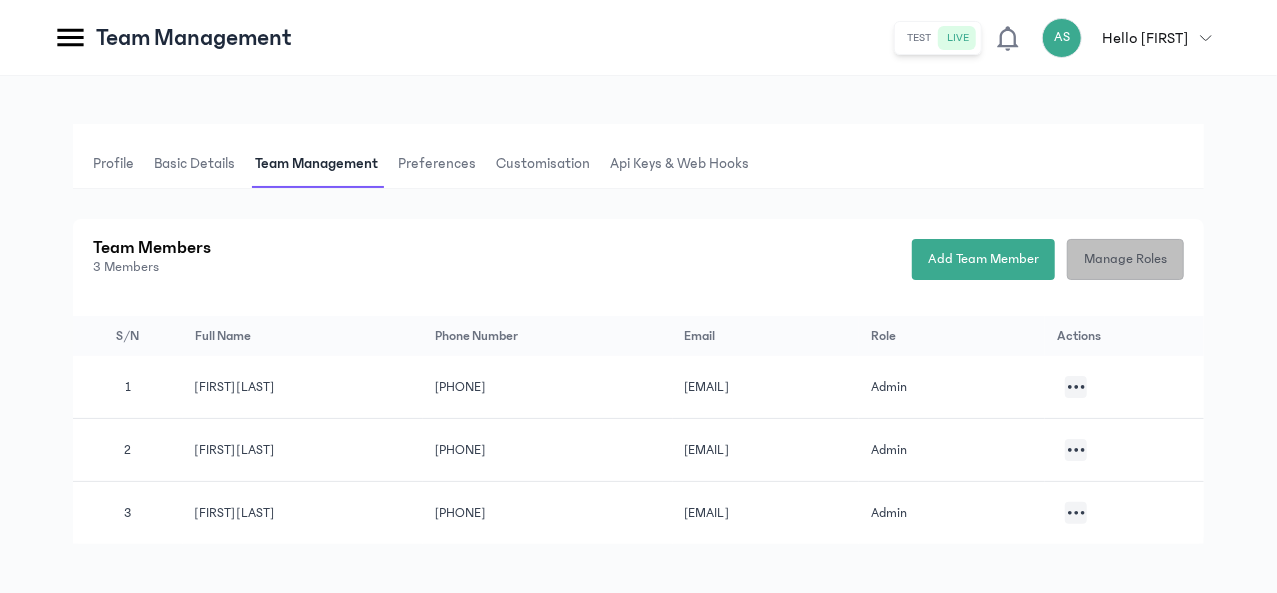 click on "Manage Roles" at bounding box center [1125, 259] 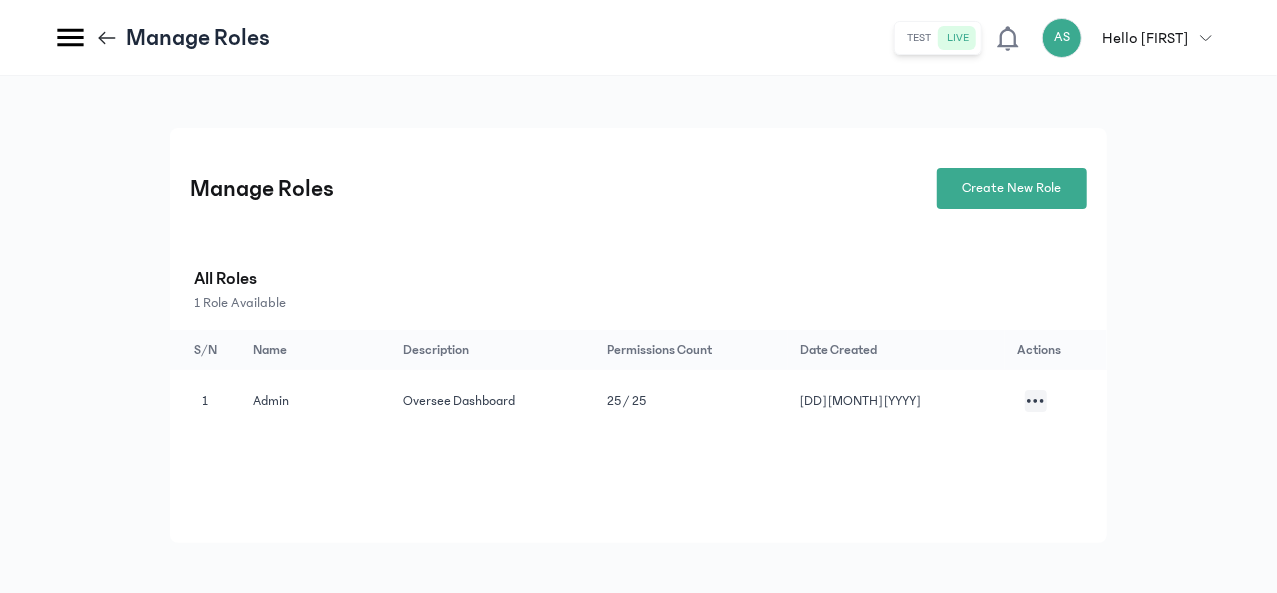click 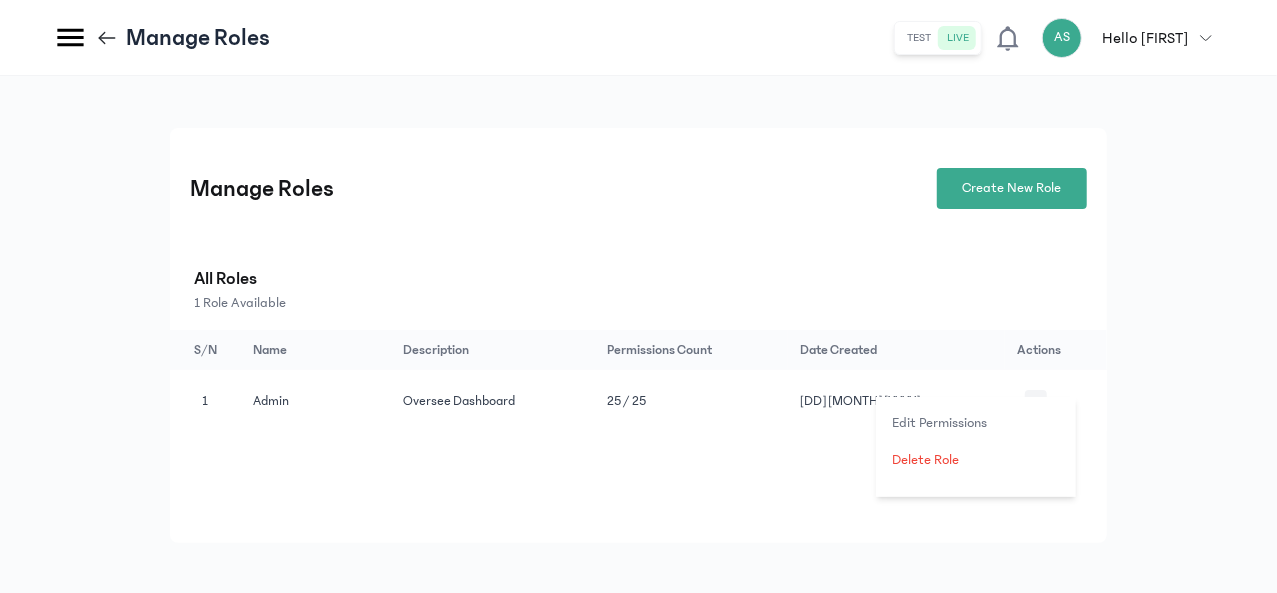 click on "Manage Roles  Create New Role  All Roles 1 Role Available  S/N Name Description Permissions Count Date Created Actions 1 Admin  Oversee Dashboard  25 / 25 29 Feb 2024" 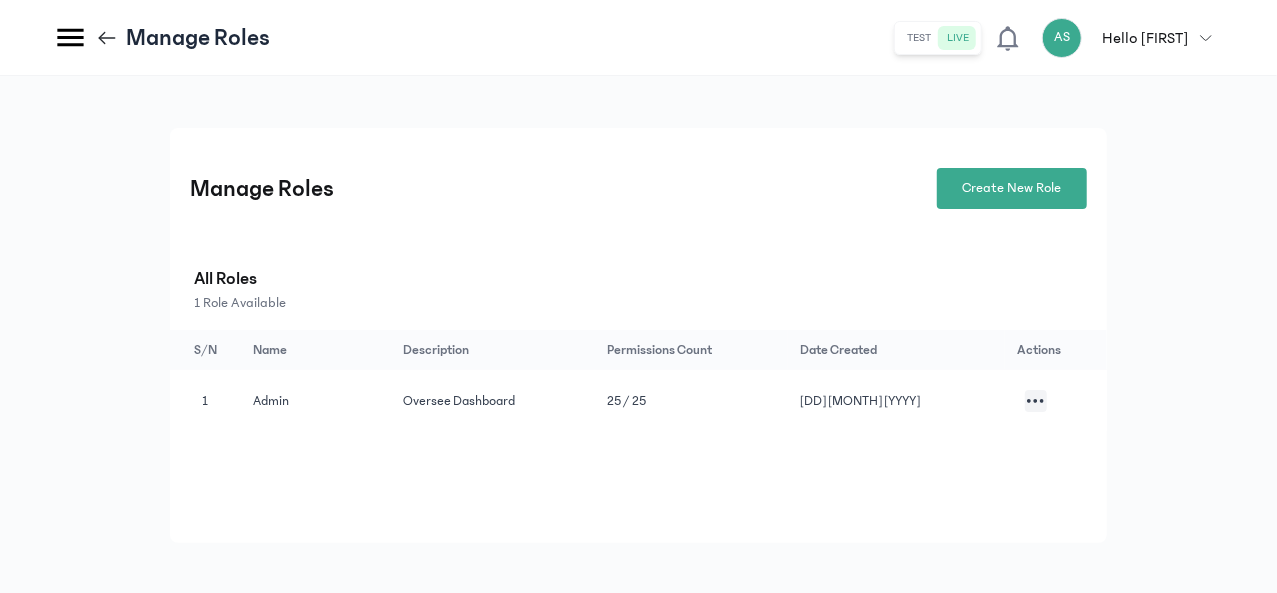 click 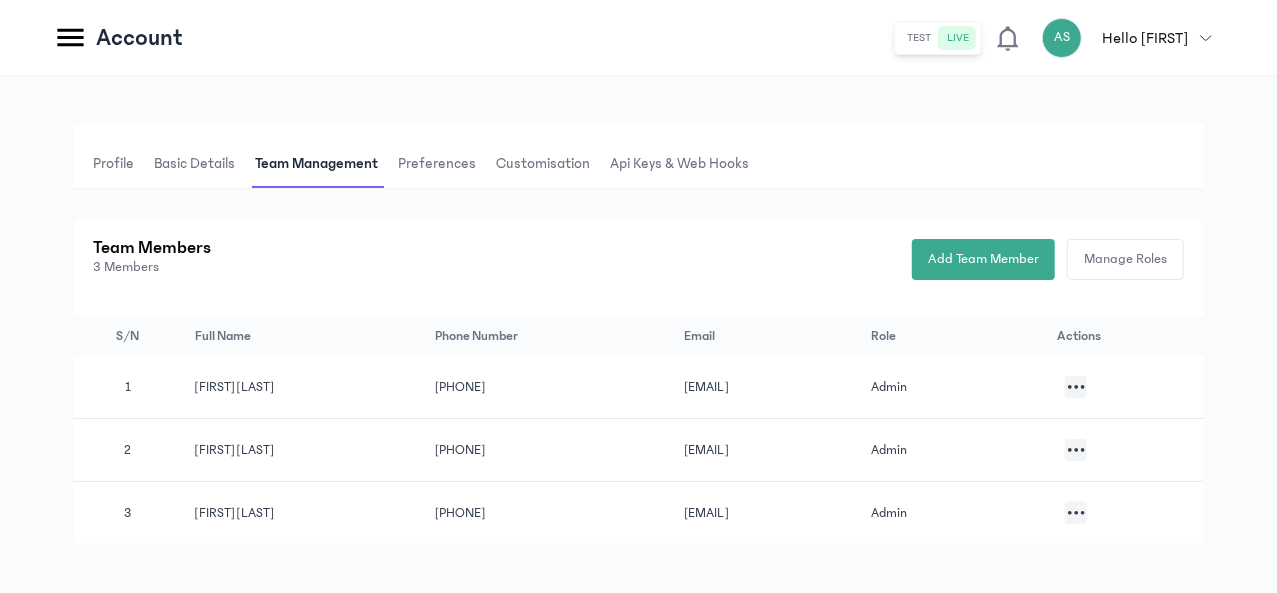 click 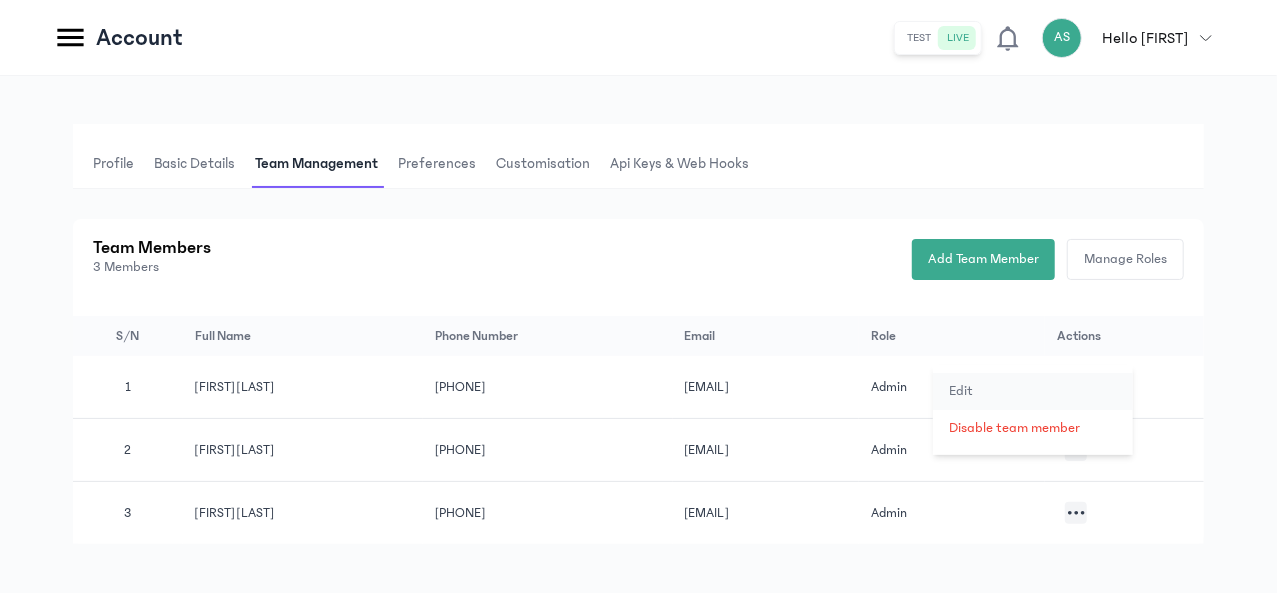 click on "Edit" 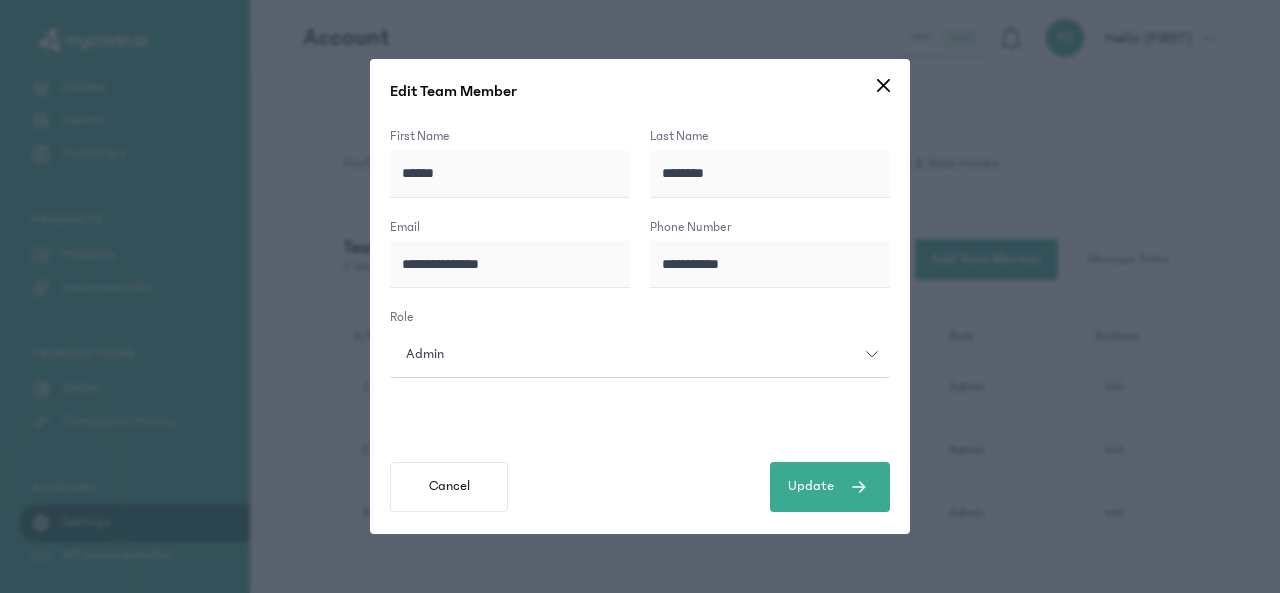 click 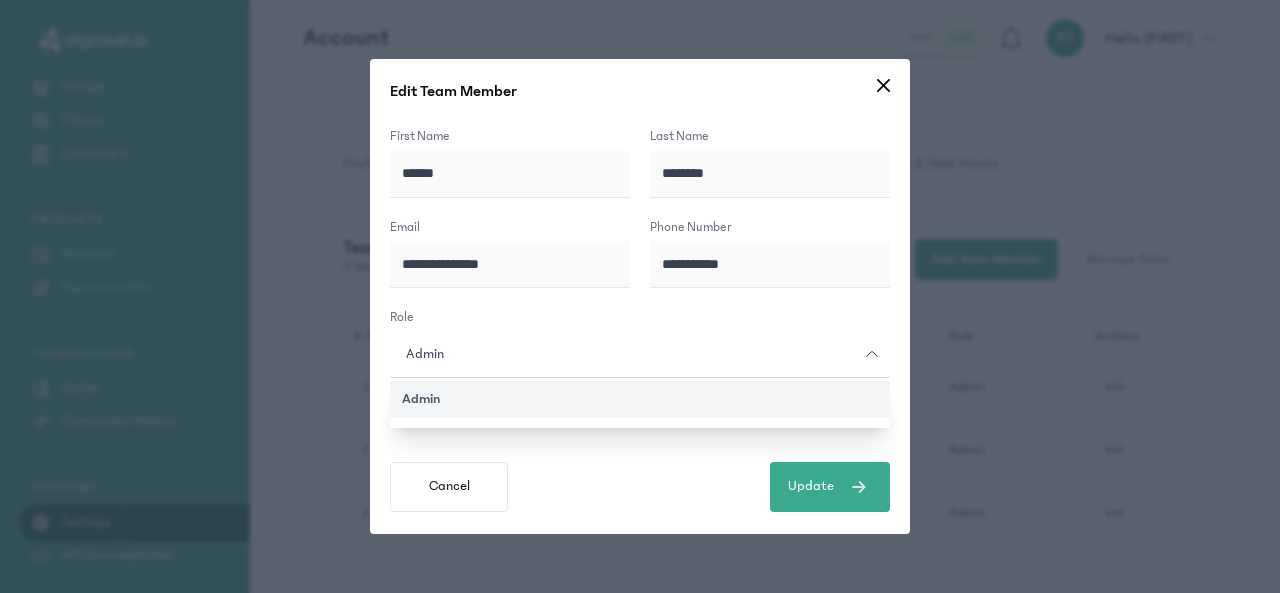 click 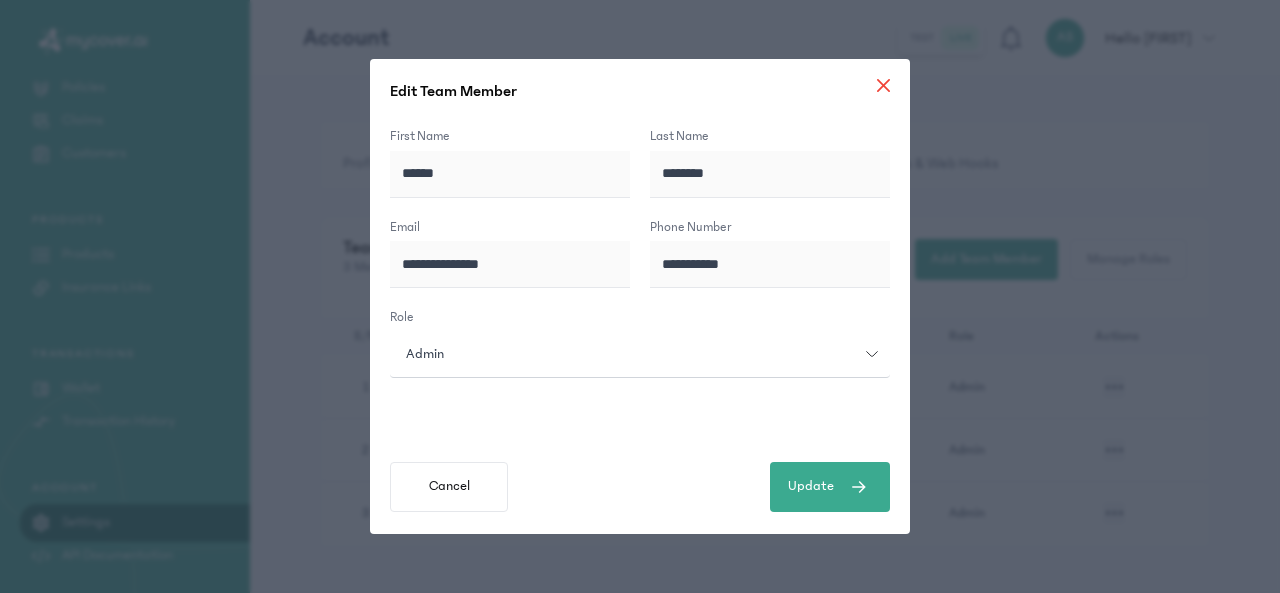 click 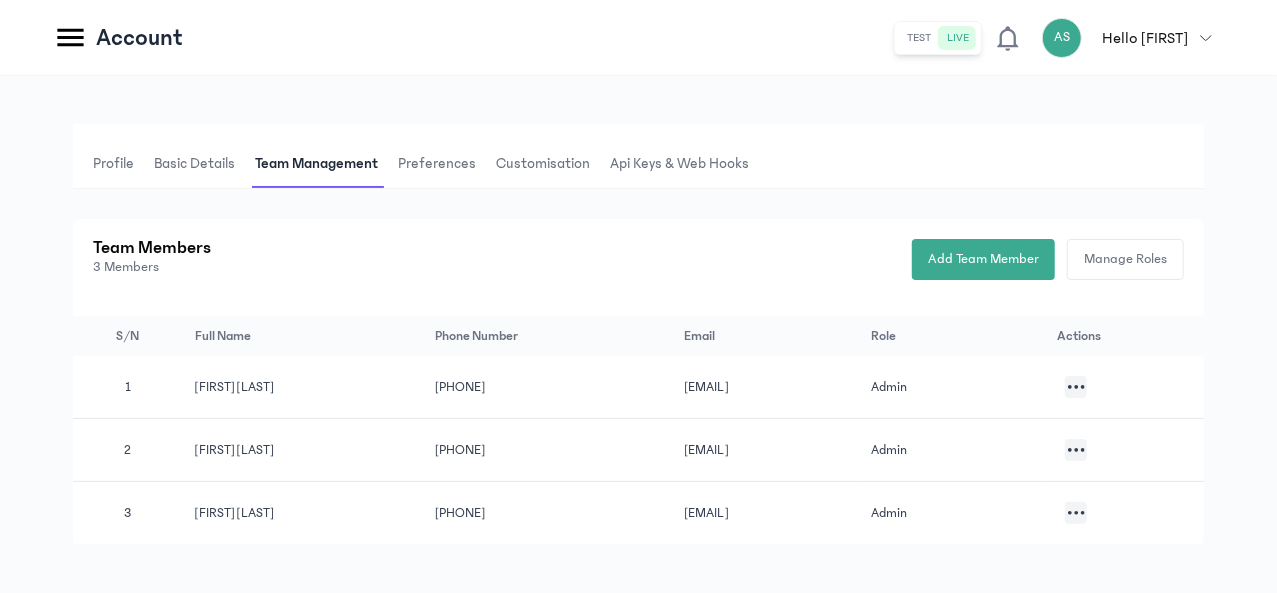 click on "Profile" at bounding box center [113, 164] 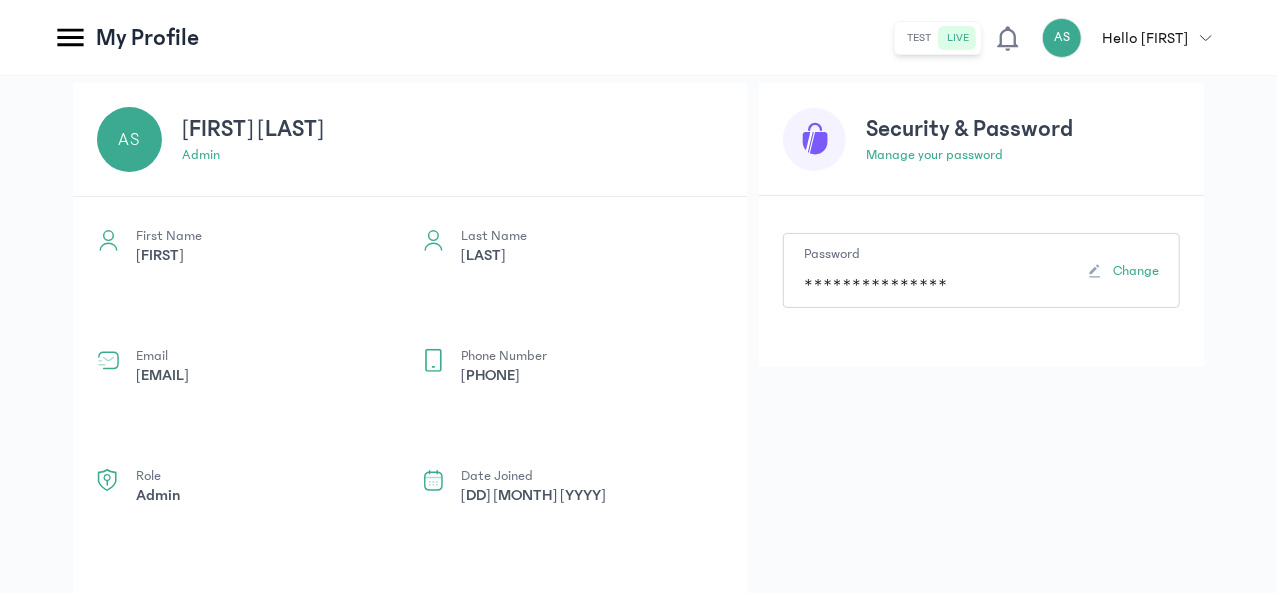 scroll, scrollTop: 136, scrollLeft: 0, axis: vertical 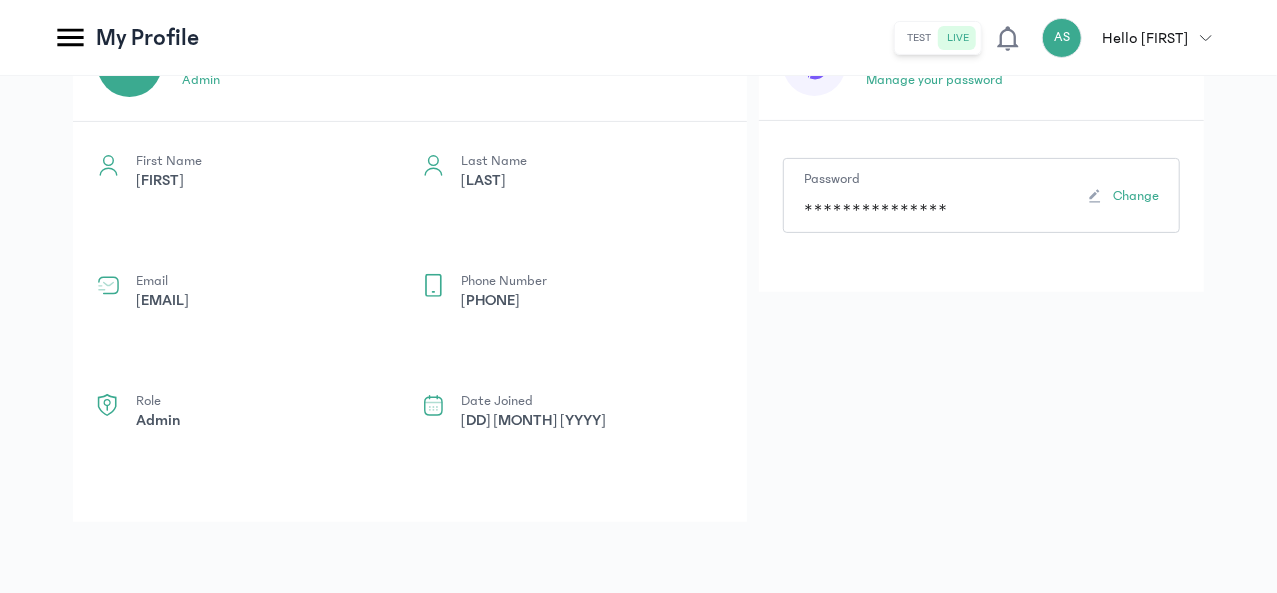 click on "Wallet" at bounding box center (-169, 388) 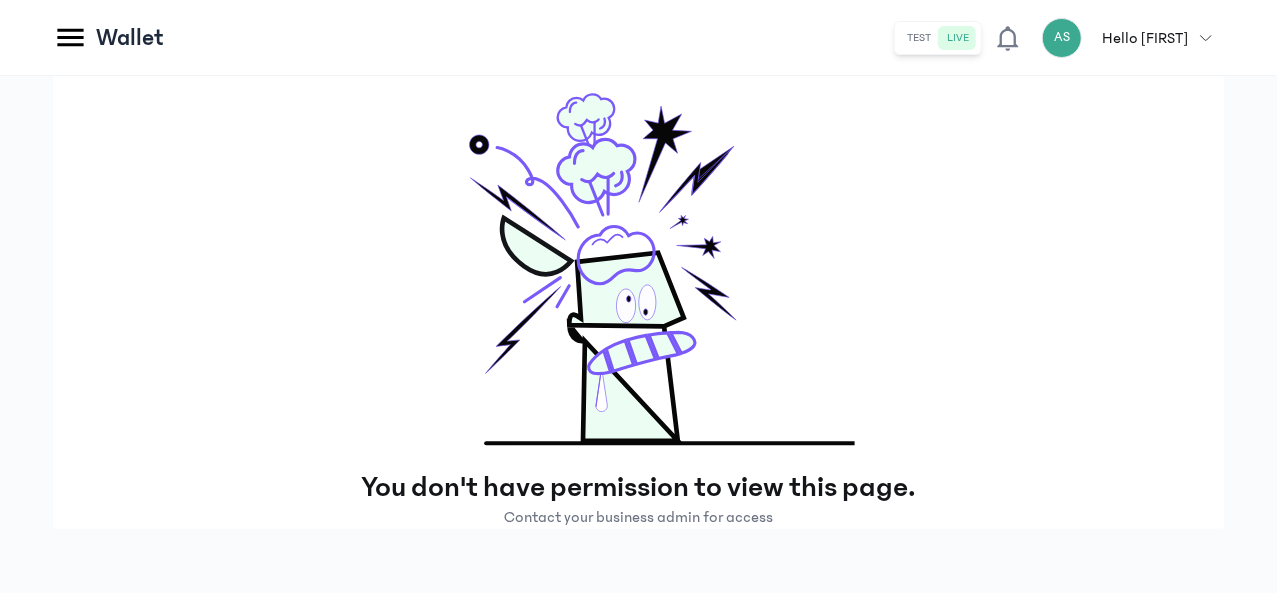 scroll, scrollTop: 0, scrollLeft: 0, axis: both 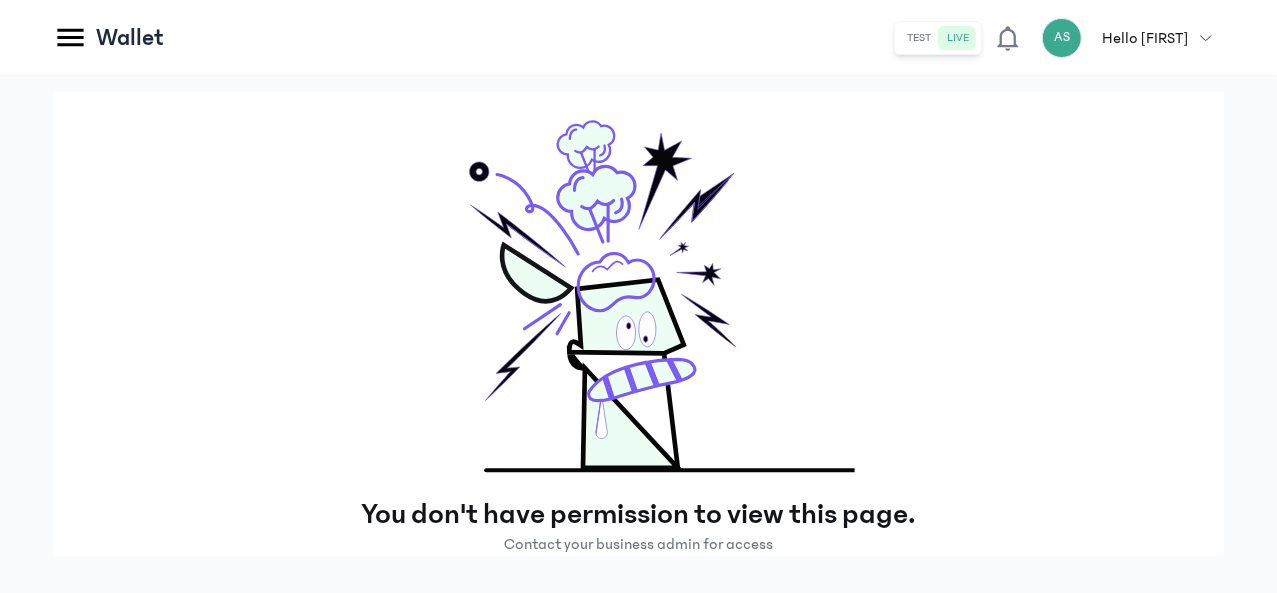 click on "Claims" at bounding box center (-168, 384) 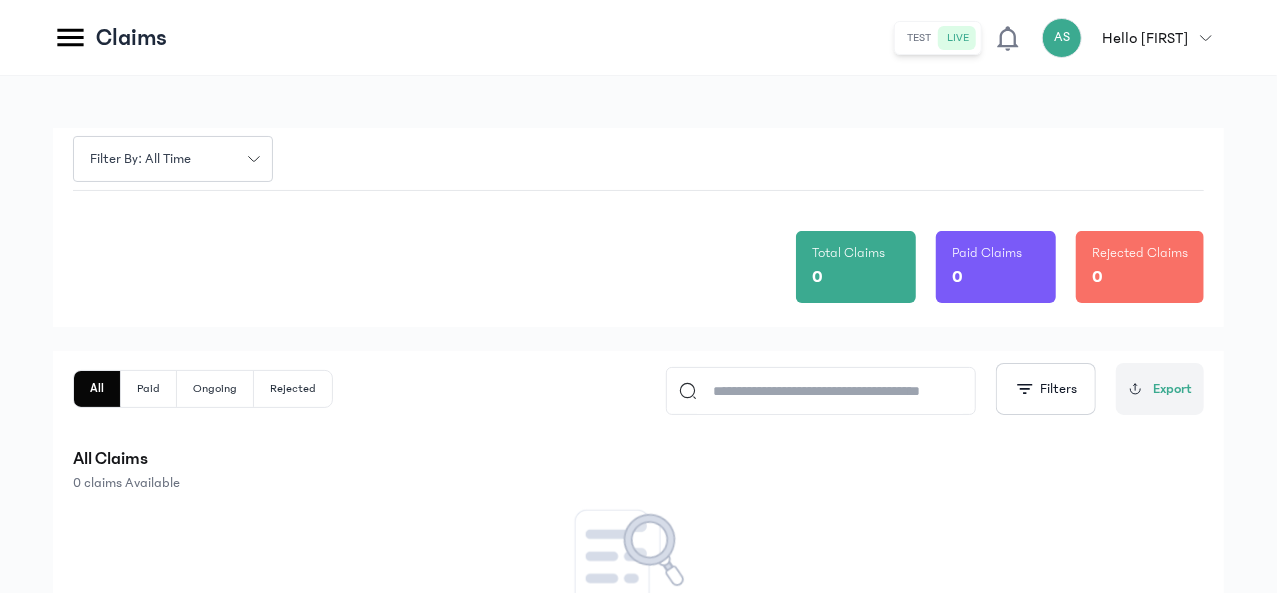 click on "Paid" 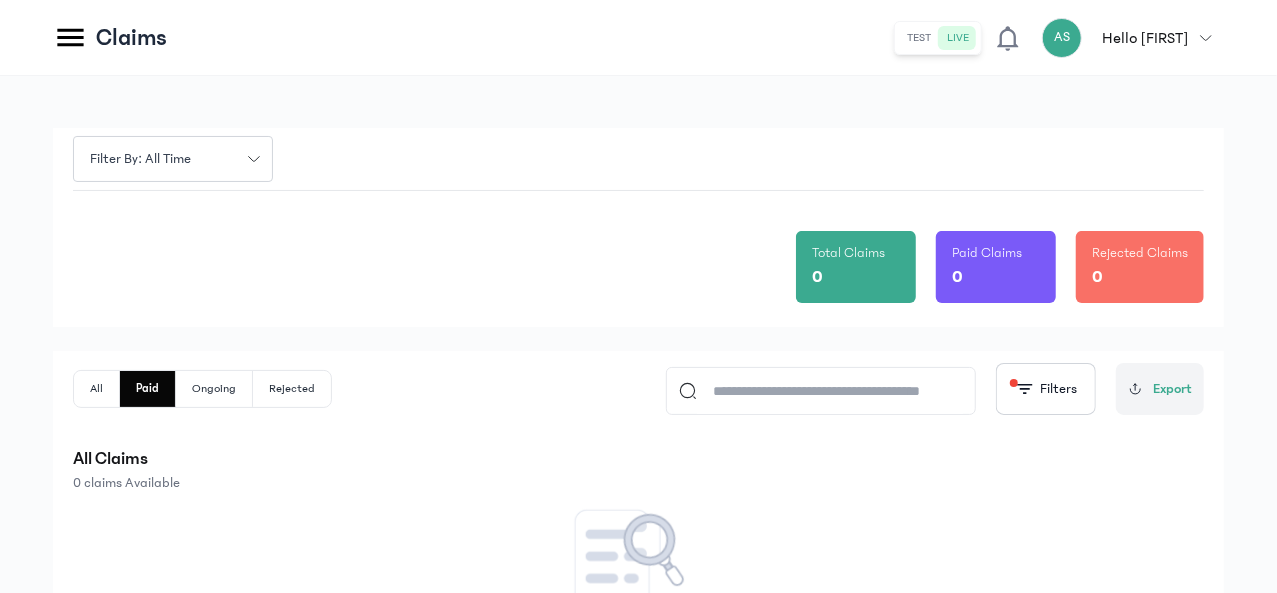 click on "Ongoing" 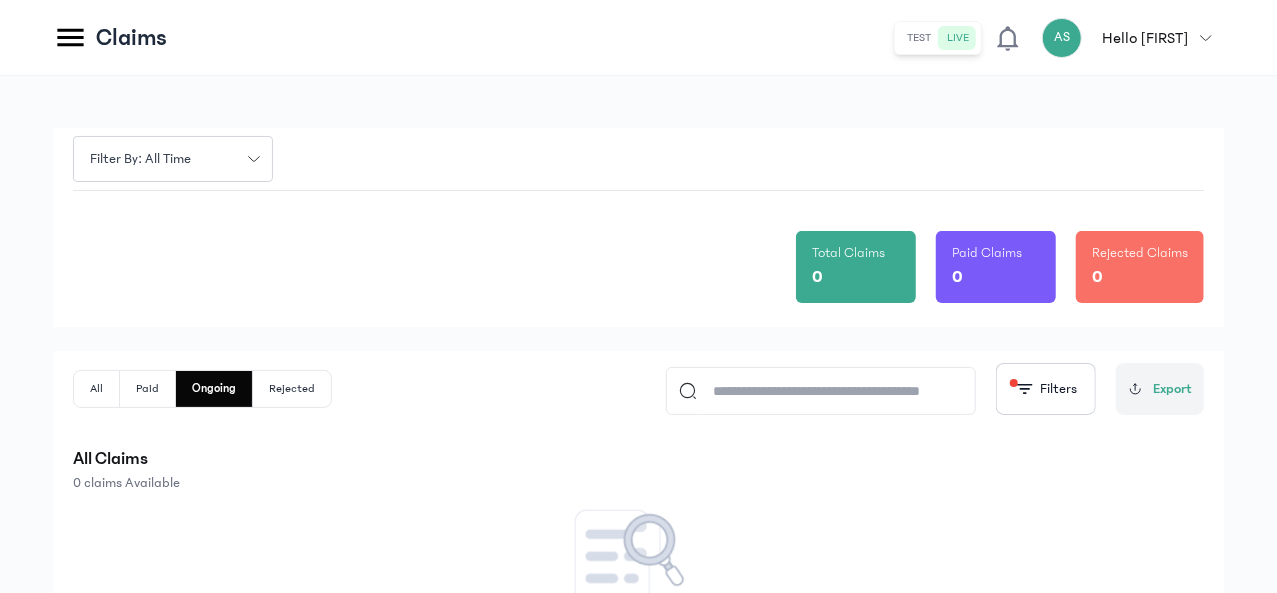 click on "Policies" at bounding box center [-167, 351] 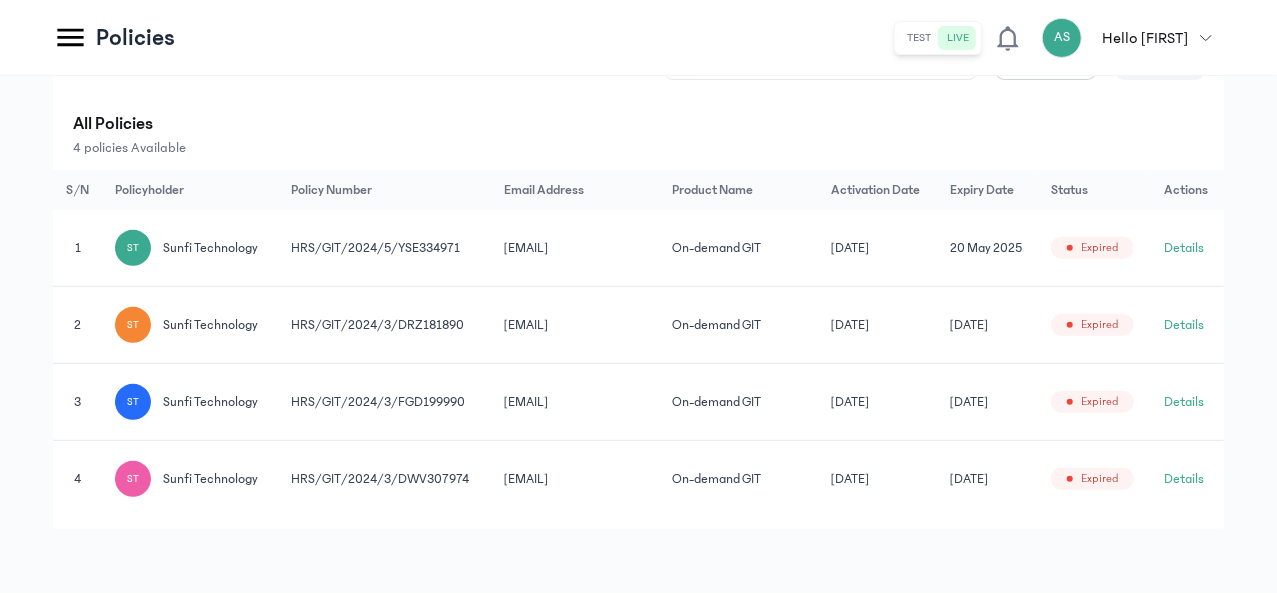 scroll, scrollTop: 375, scrollLeft: 0, axis: vertical 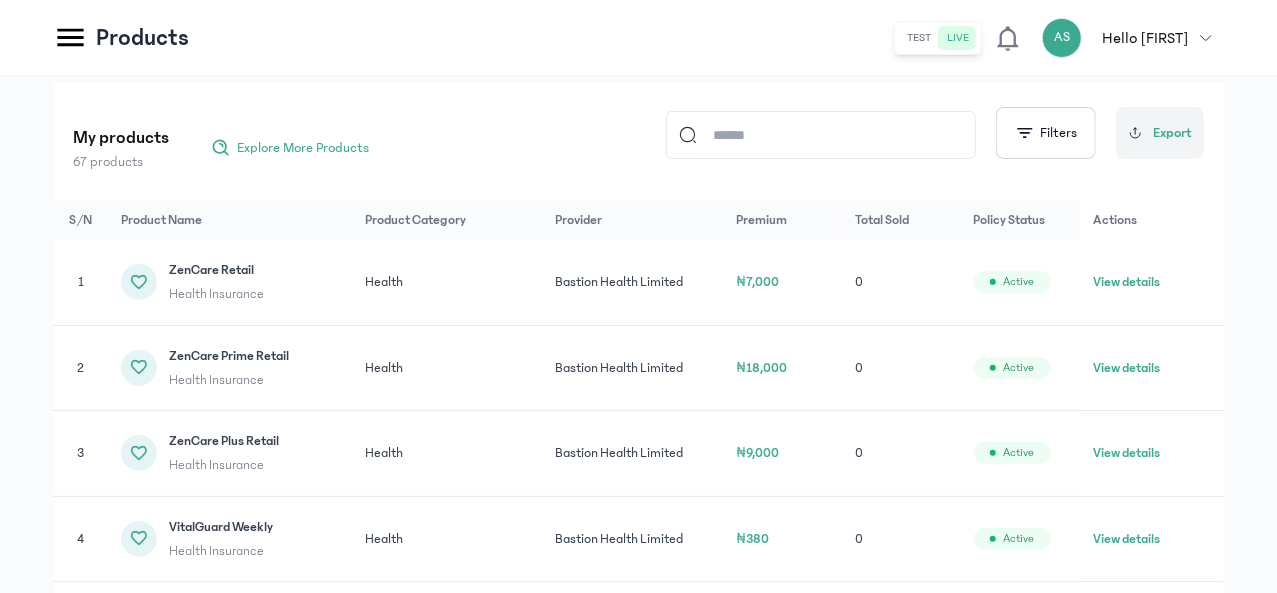 click 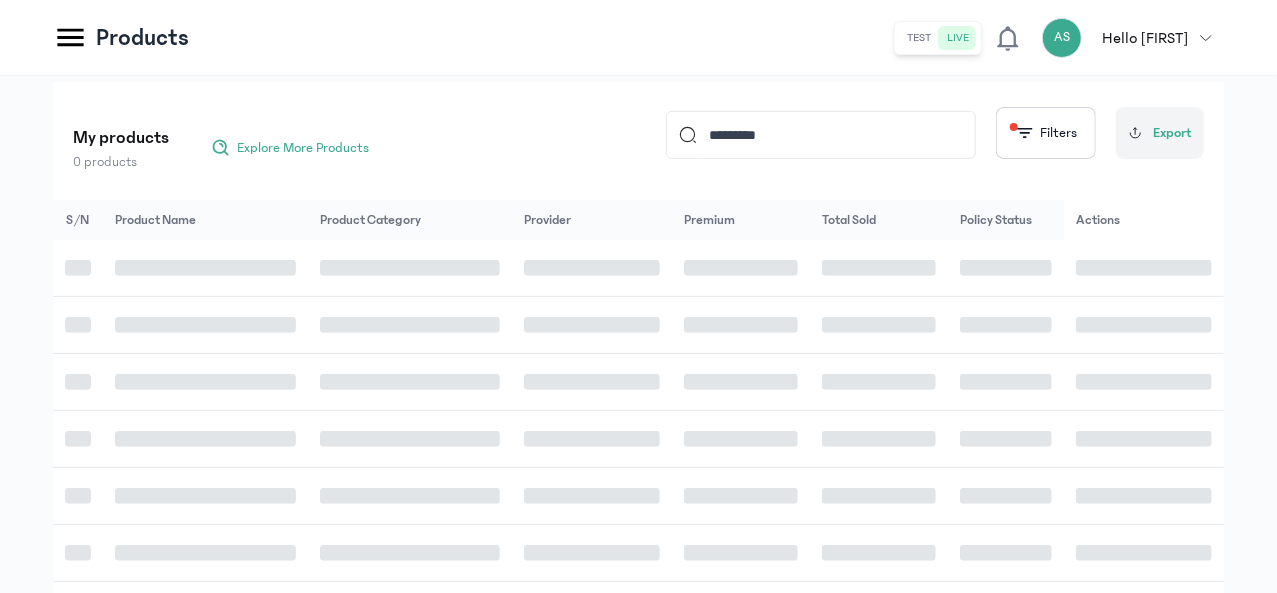 scroll, scrollTop: 158, scrollLeft: 0, axis: vertical 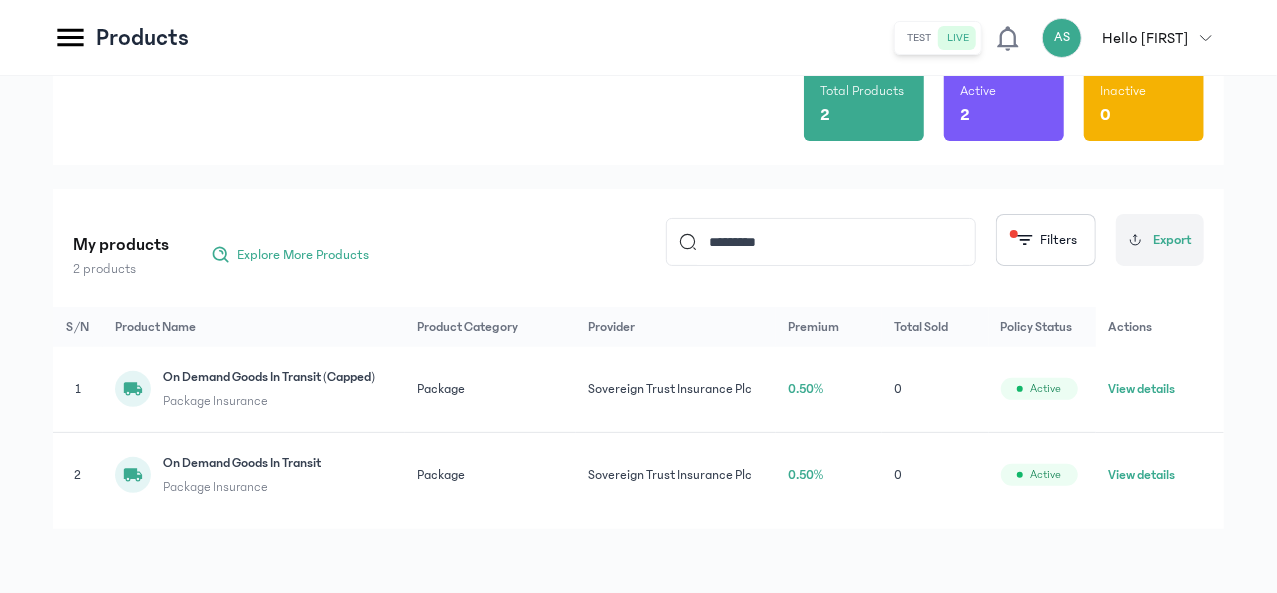 type on "*********" 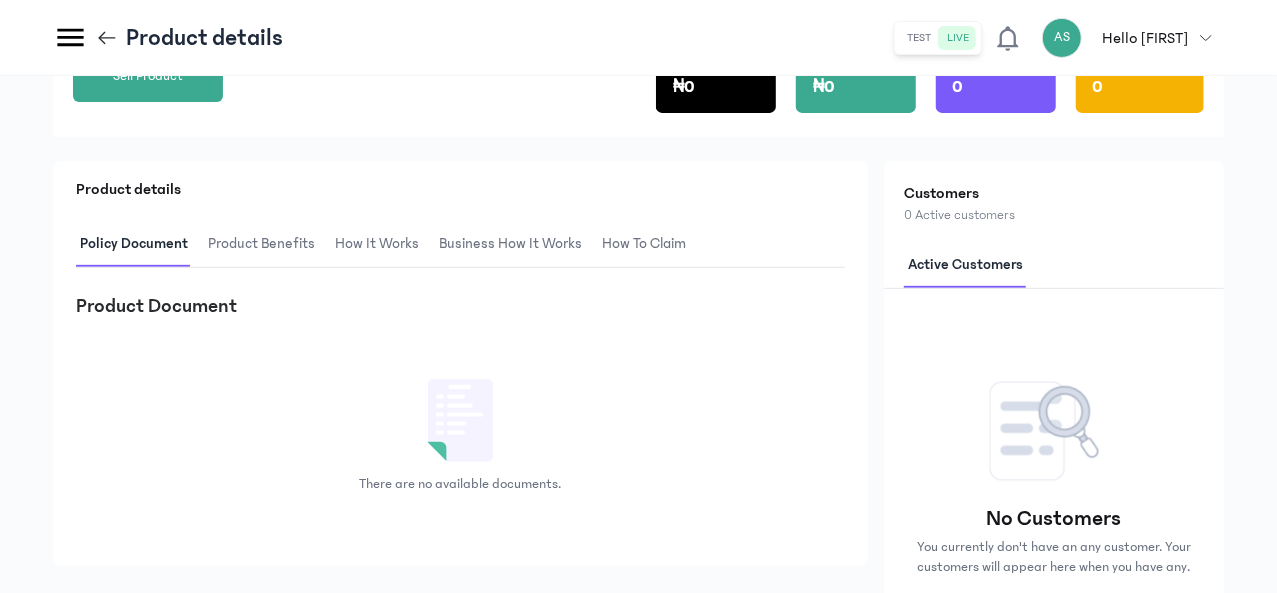 scroll, scrollTop: 0, scrollLeft: 0, axis: both 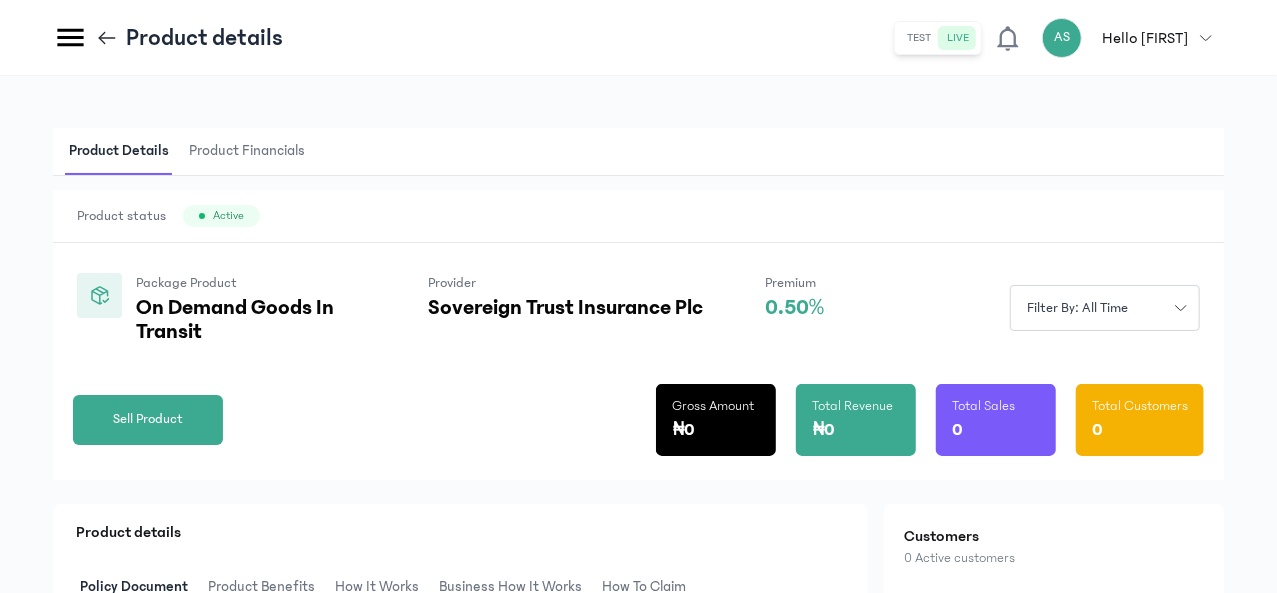 click on "Product Financials" at bounding box center [247, 151] 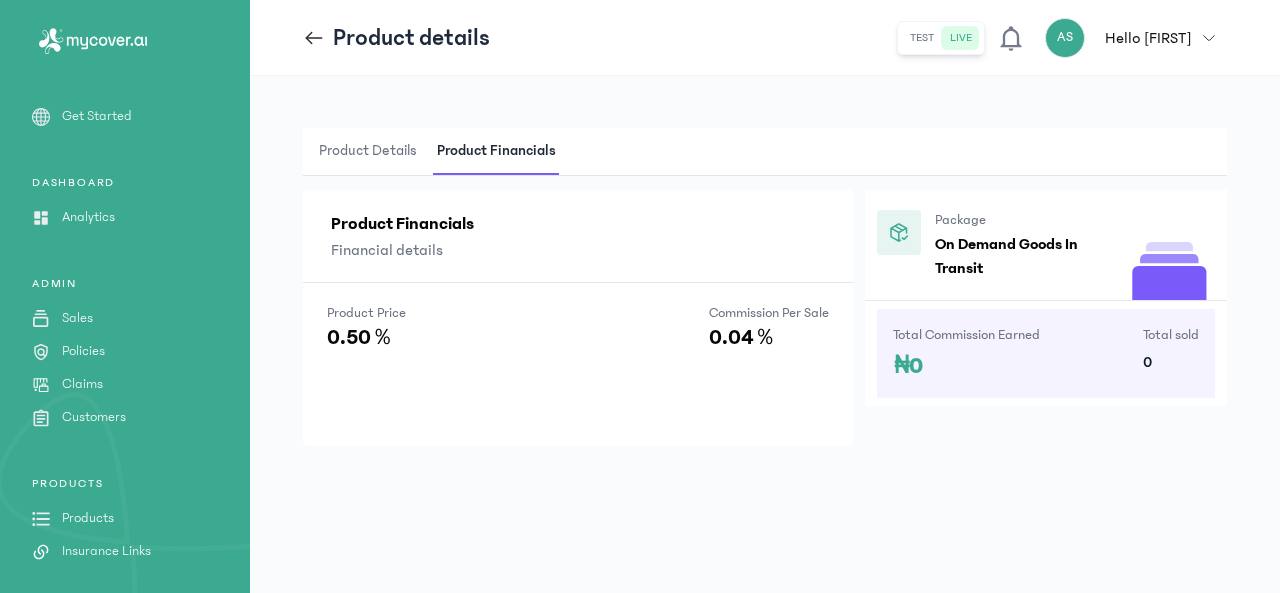 click on "Product Details" at bounding box center (368, 151) 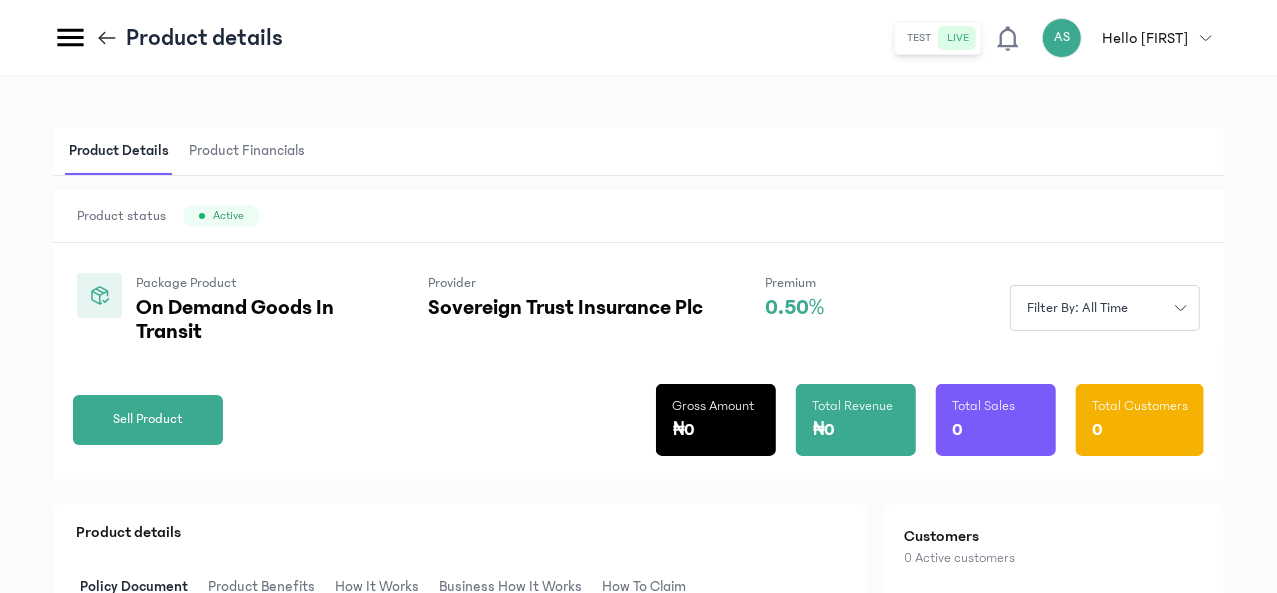 click 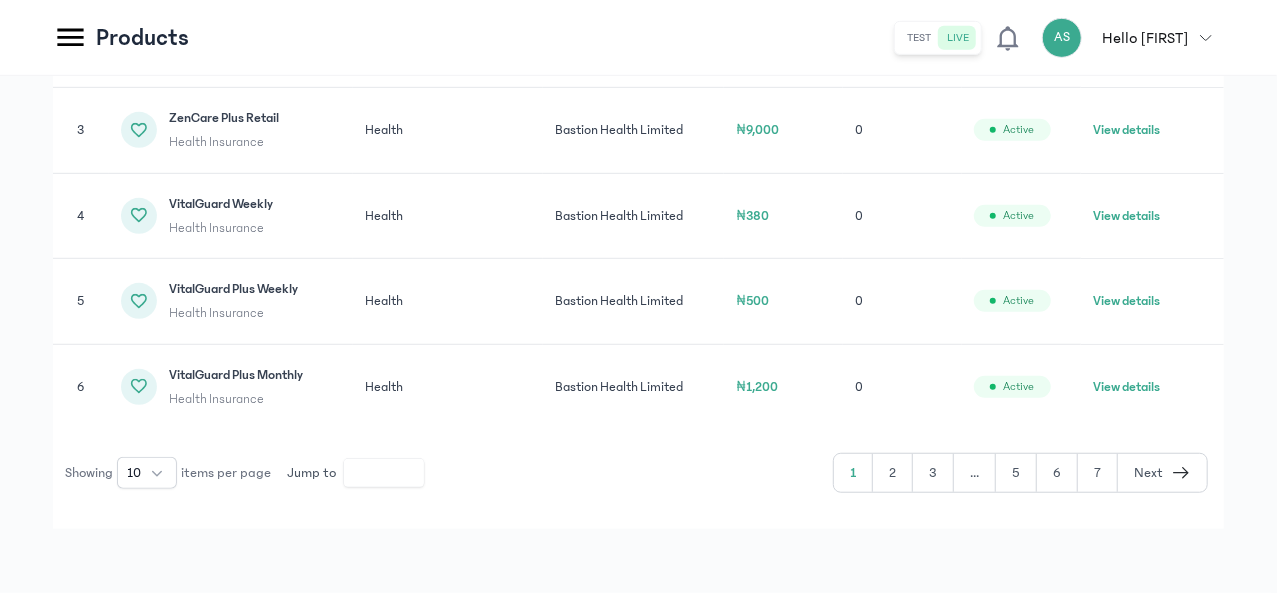 scroll, scrollTop: 647, scrollLeft: 0, axis: vertical 